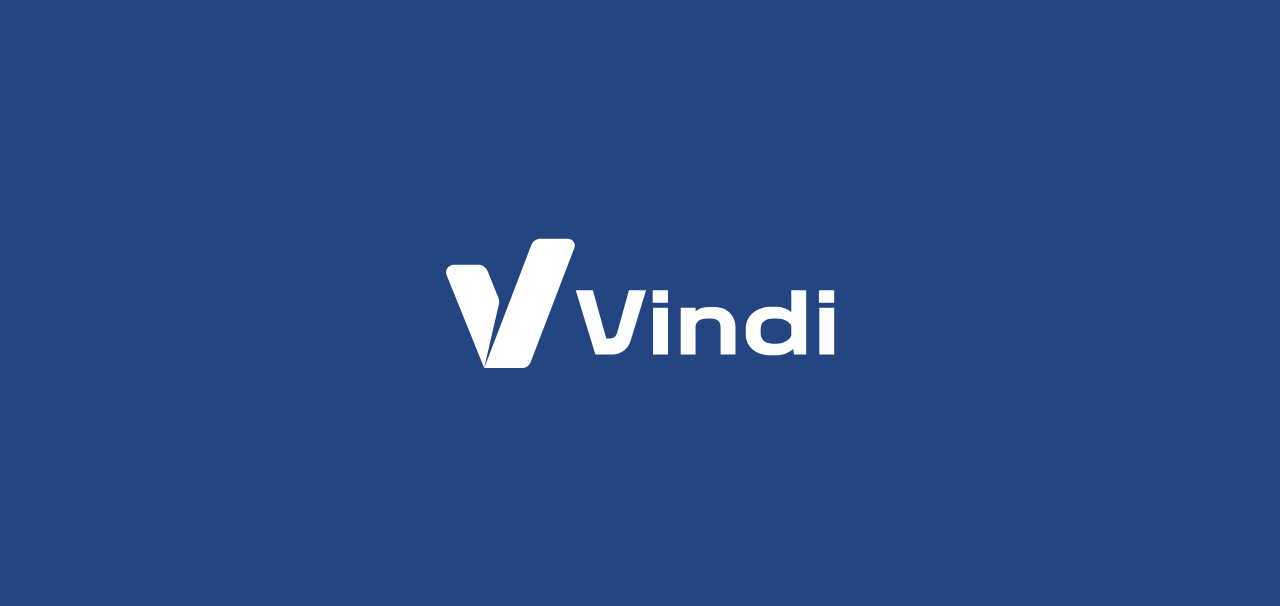 scroll, scrollTop: 0, scrollLeft: 0, axis: both 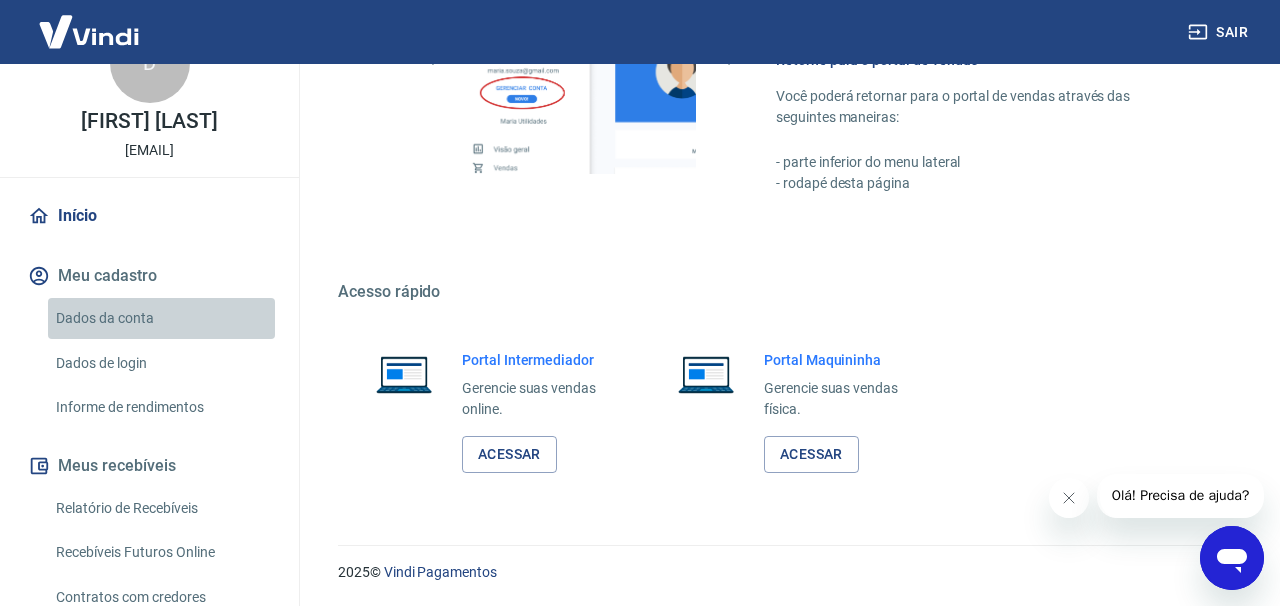 click on "Dados da conta" at bounding box center (161, 318) 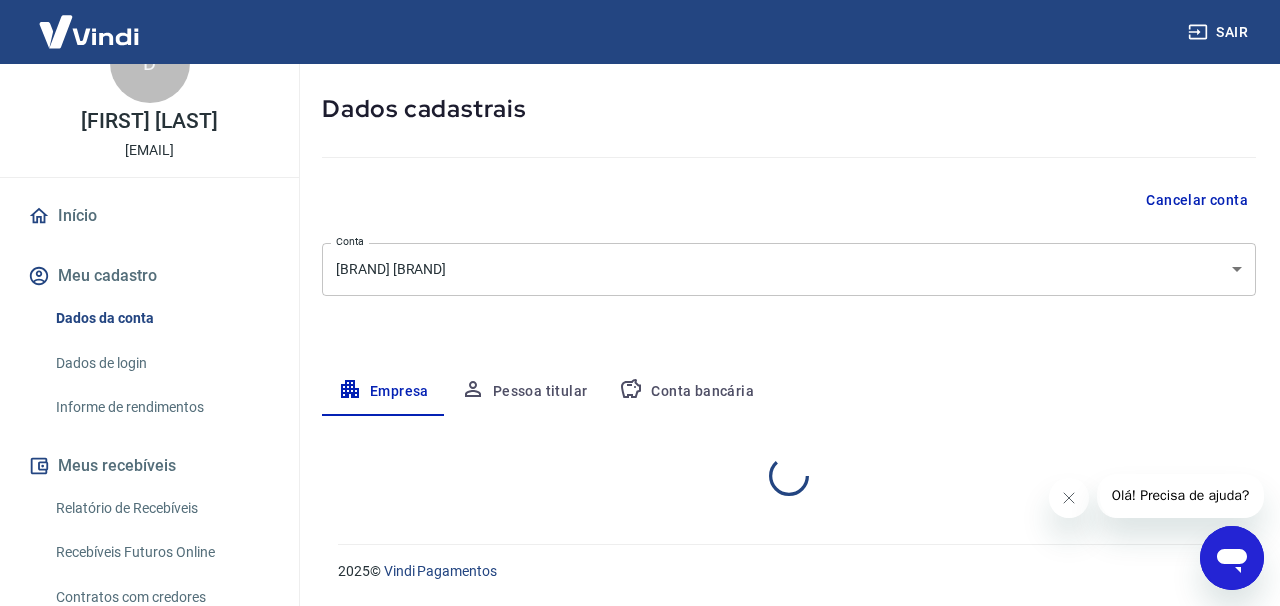 scroll, scrollTop: 0, scrollLeft: 0, axis: both 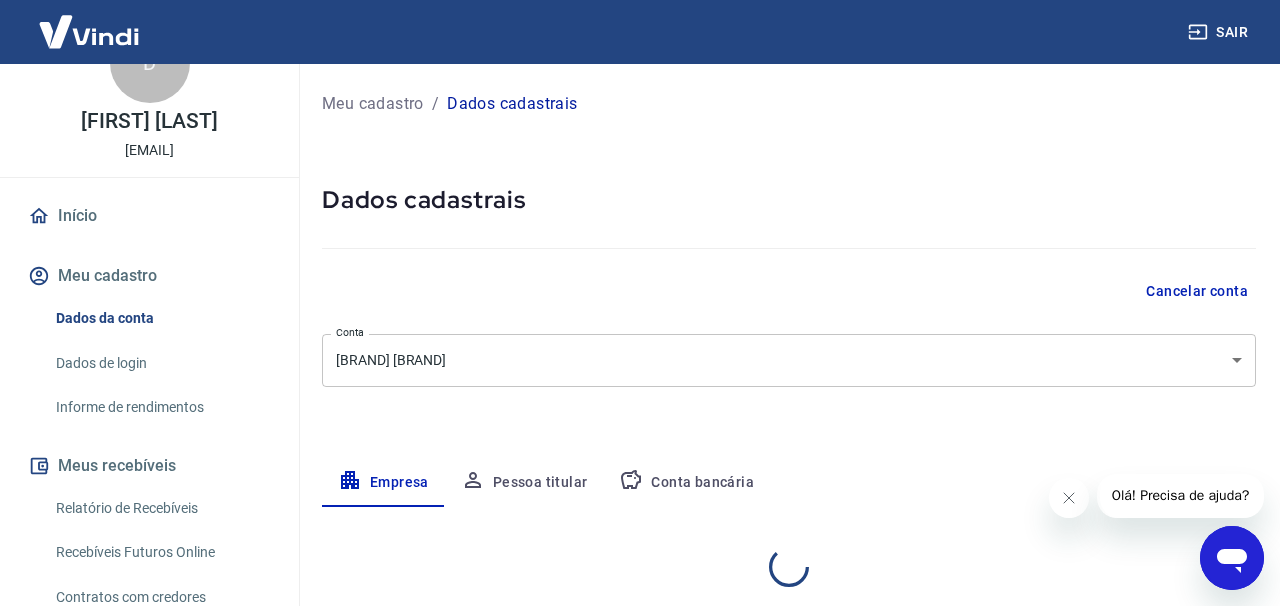 select on "RJ" 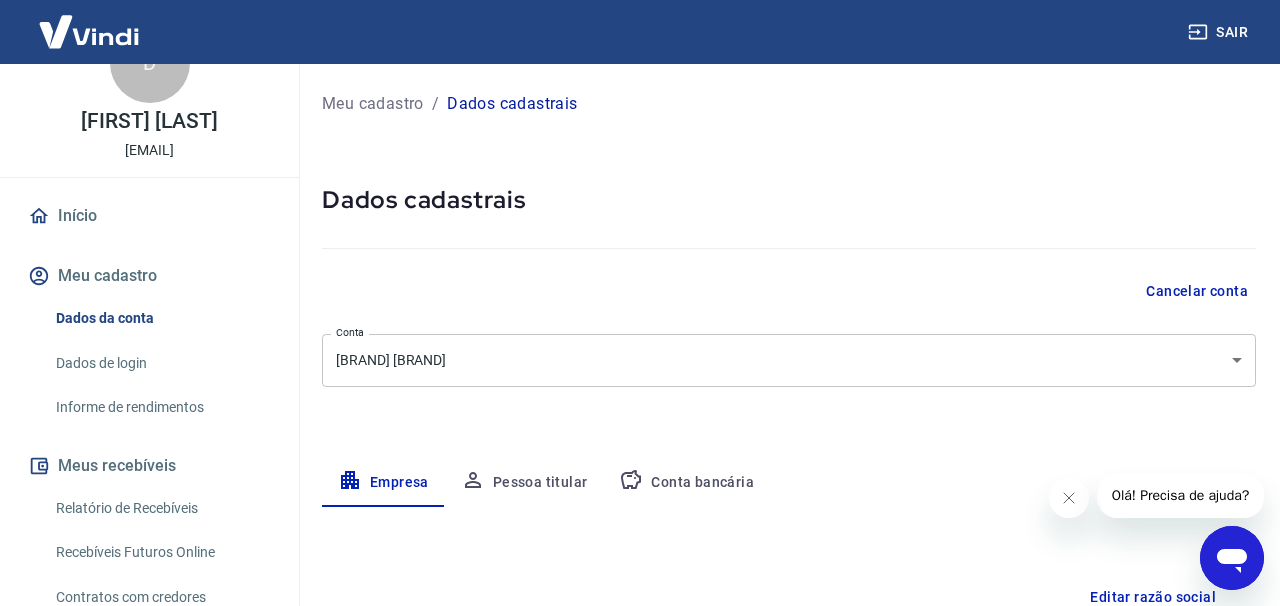 click on "Sair D [FIRST] [LAST] orsolonclinica@[DOMAIN] Início Meu cadastro Dados da conta Dados de login Informe de rendimentos Meus recebíveis Relatório de Recebíveis Recebíveis Futuros Online Contratos com credores Disponibilização de agenda Conta Digital Saldo e Extrato Saque Conta digital Segurança Fale conosco Meu cadastro / Dados cadastrais Dados cadastrais Cancelar conta Conta Laser Dream Leblon [object Object] Conta Empresa Pessoa titular Conta bancária Editar razão social Razão social Laser Dream Leblon Razão social CNPJ [CNPJ] CNPJ Endereço da empresa Editar endereço CEP [POSTAL_CODE] CEP Rua AV [STREET_NAME] Rua Número [NUMBER] Número Complemento BLC A LOJ J Complemento Bairro LEBLON Bairro Cidade RIO DE JANEIRO Cidade Estado Acre Alagoas Amapá Amazonas Bahia Ceará Distrito Federal Espírito Santo Goiás Maranhão Mato Grosso Mato Grosso do Sul Minas Gerais Pará Paraíba Paraná Pernambuco Piauí Rio de Janeiro Rio Grande do Norte Rio Grande do Sul Rondônia Roraima Santa Catarina [YEAR]" at bounding box center [640, 303] 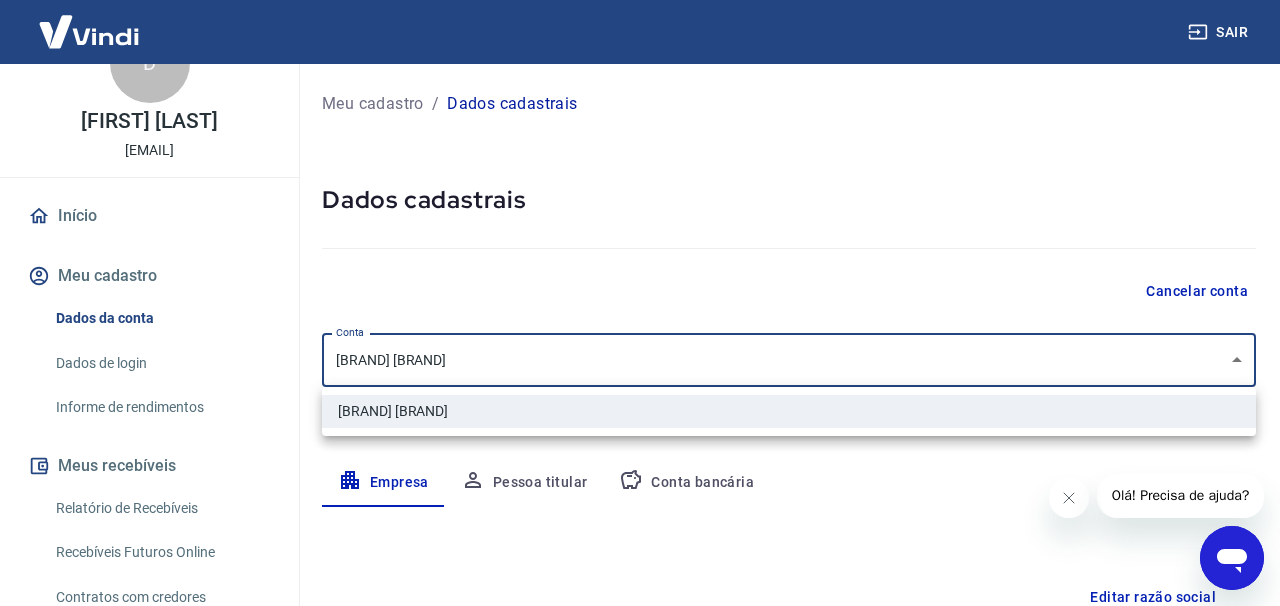 click at bounding box center (640, 303) 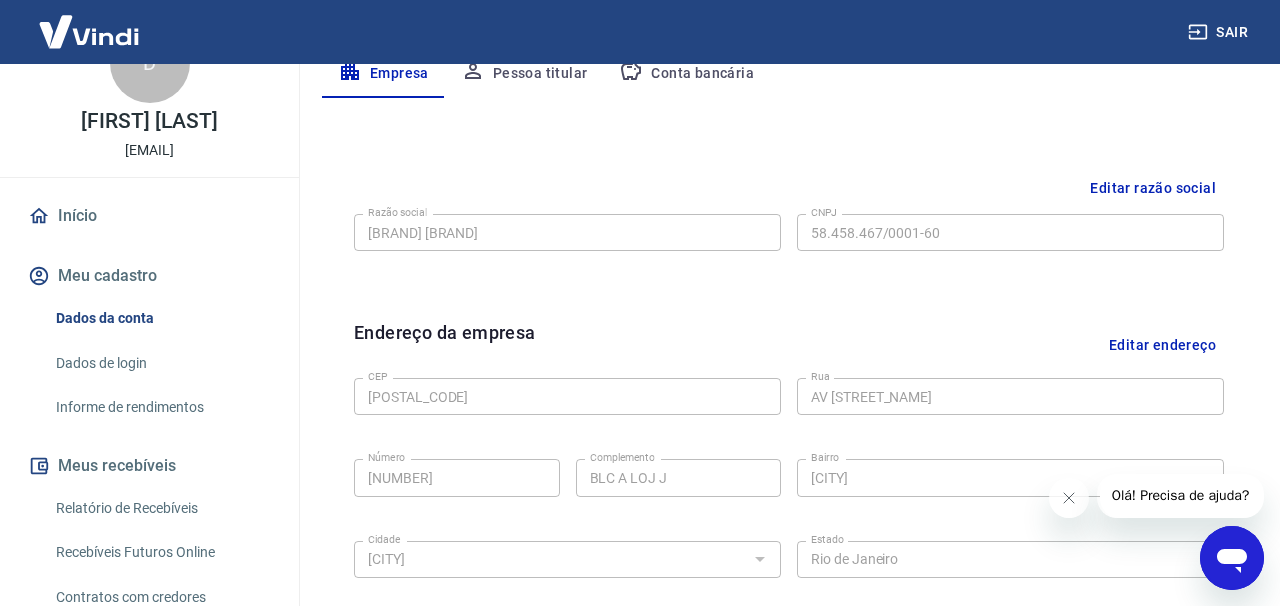 scroll, scrollTop: 457, scrollLeft: 0, axis: vertical 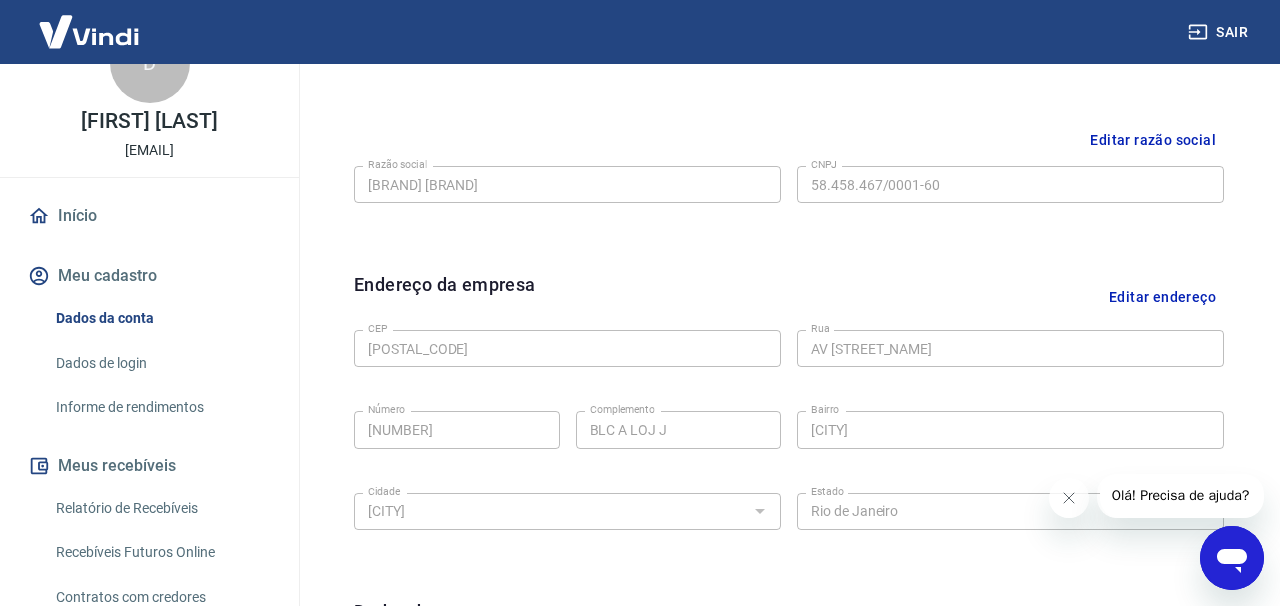 click on "Editar razão social" at bounding box center (1153, 140) 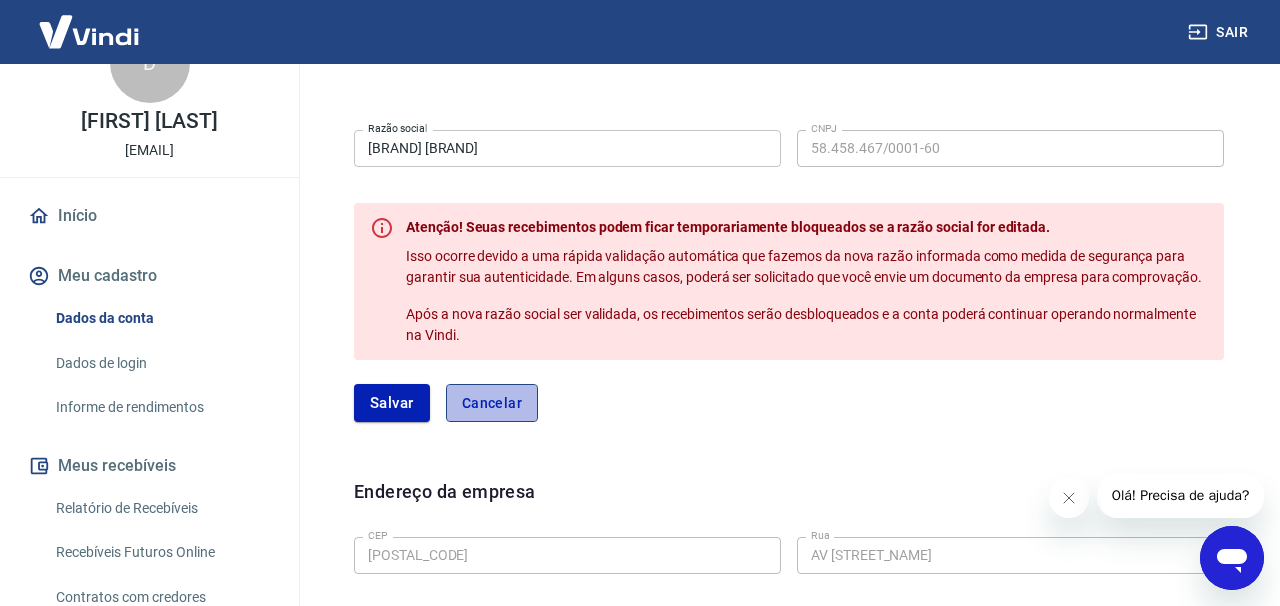 click on "Cancelar" at bounding box center [492, 403] 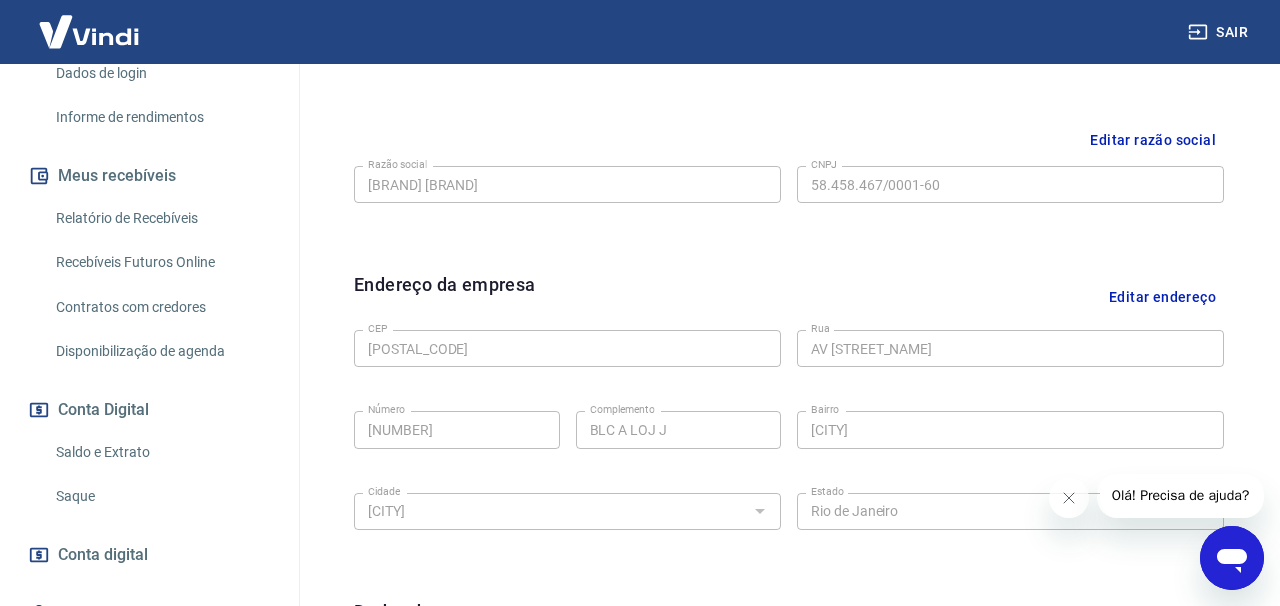 scroll, scrollTop: 437, scrollLeft: 0, axis: vertical 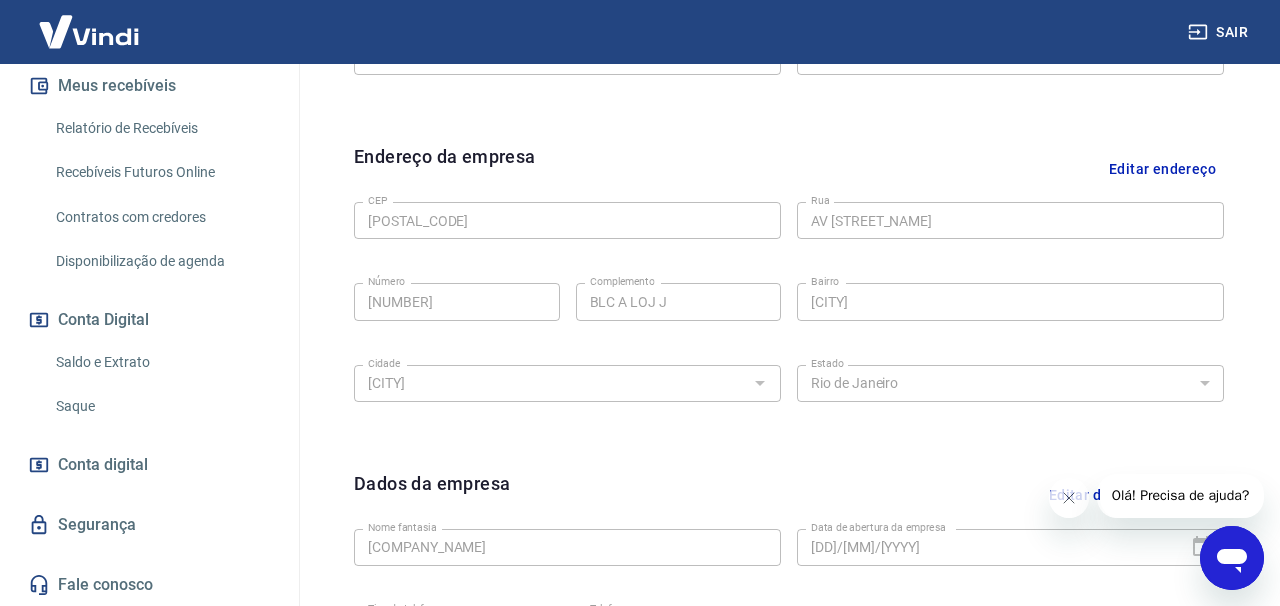 click on "Conta digital" at bounding box center [103, 465] 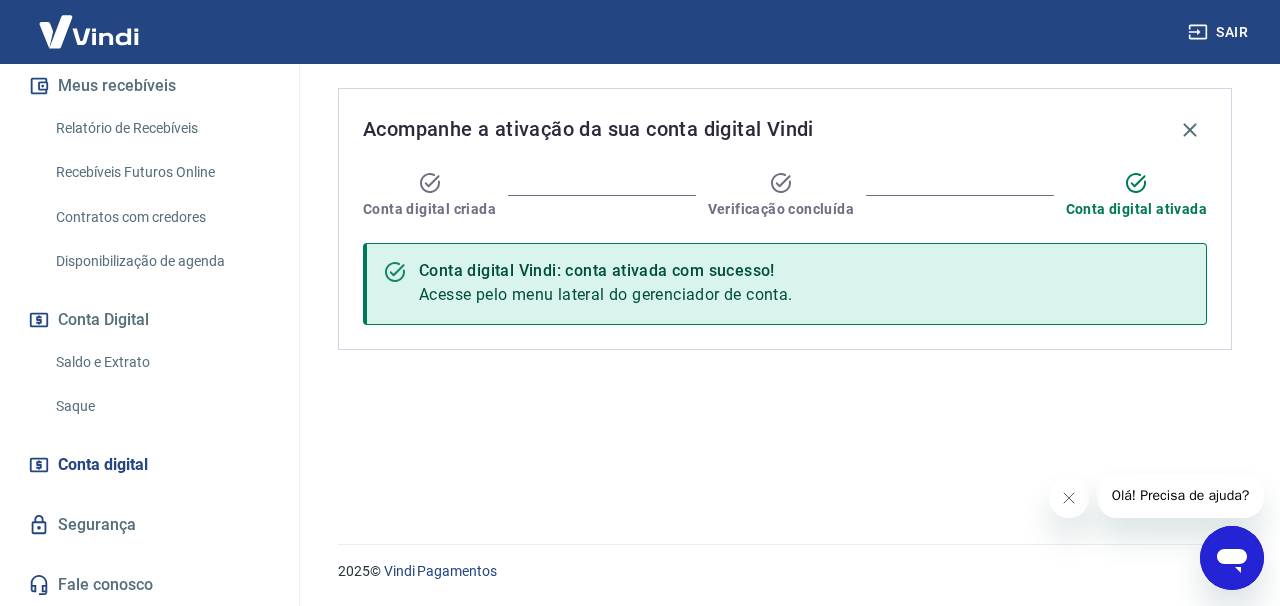 scroll, scrollTop: 0, scrollLeft: 0, axis: both 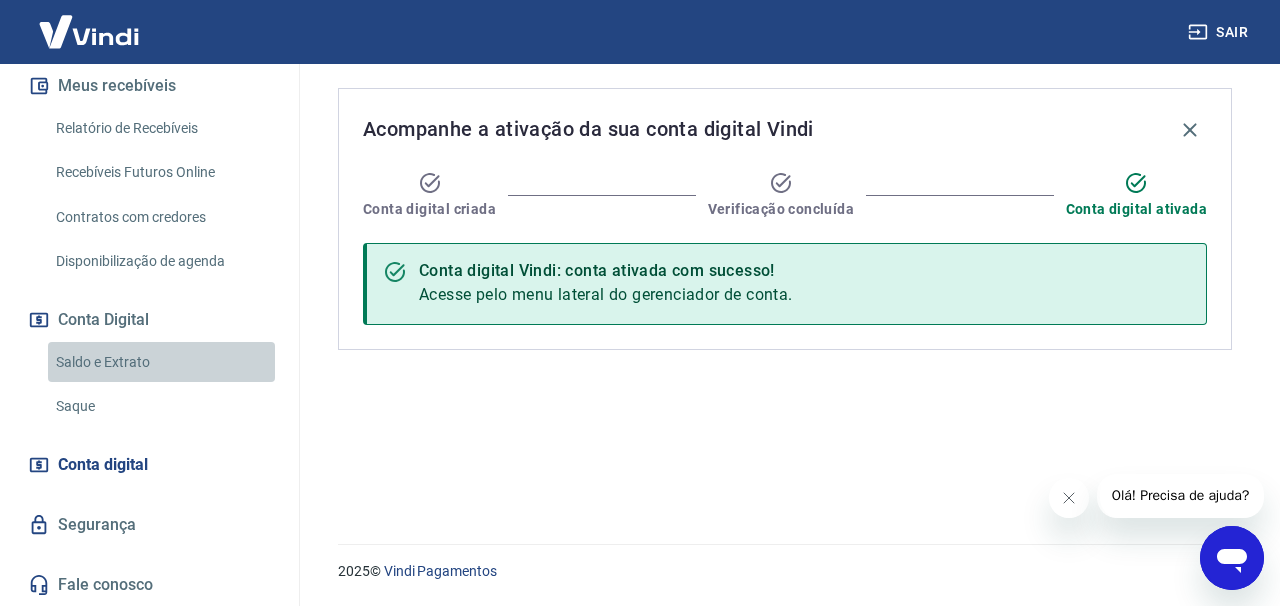 click on "Saldo e Extrato" at bounding box center [161, 362] 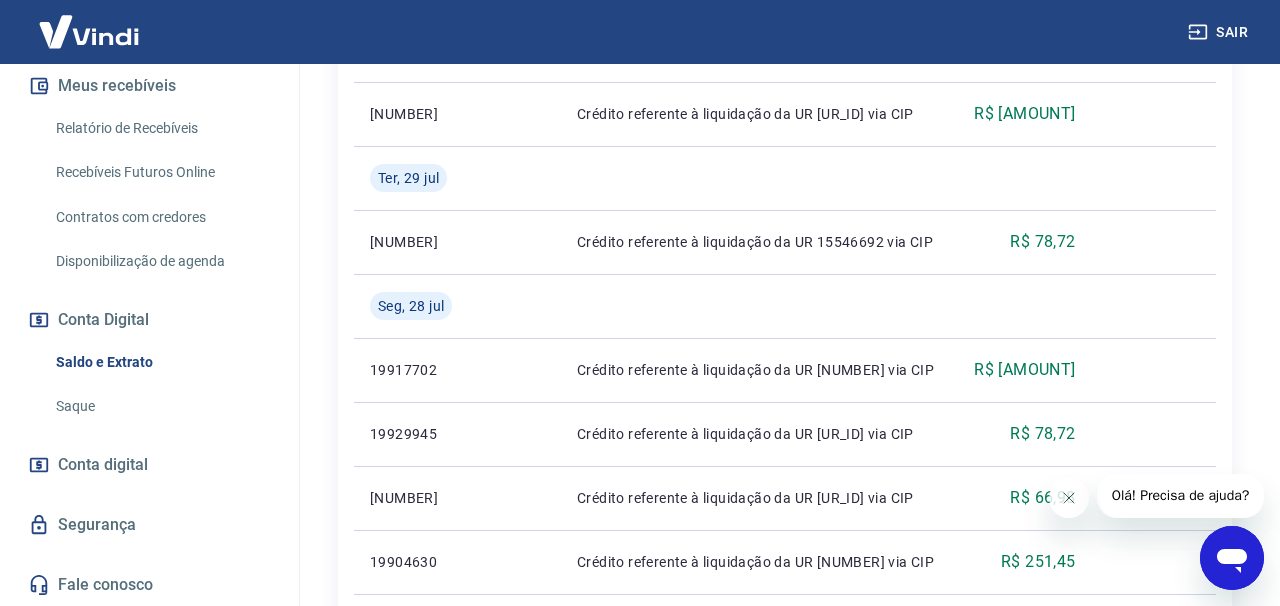 scroll, scrollTop: 990, scrollLeft: 0, axis: vertical 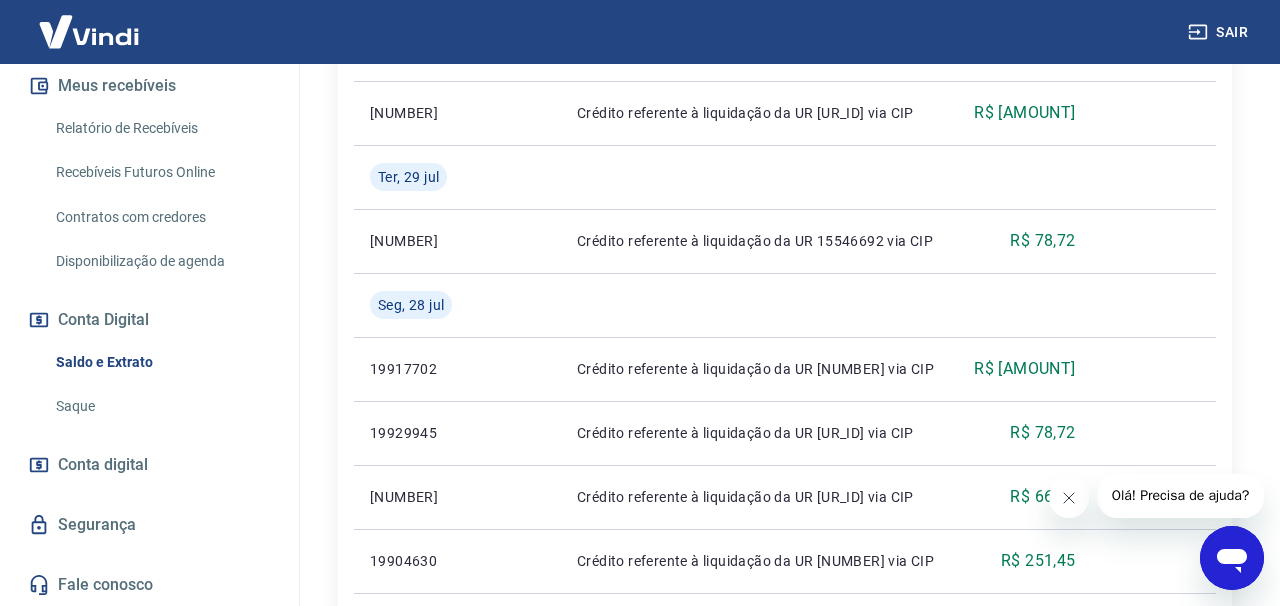 click 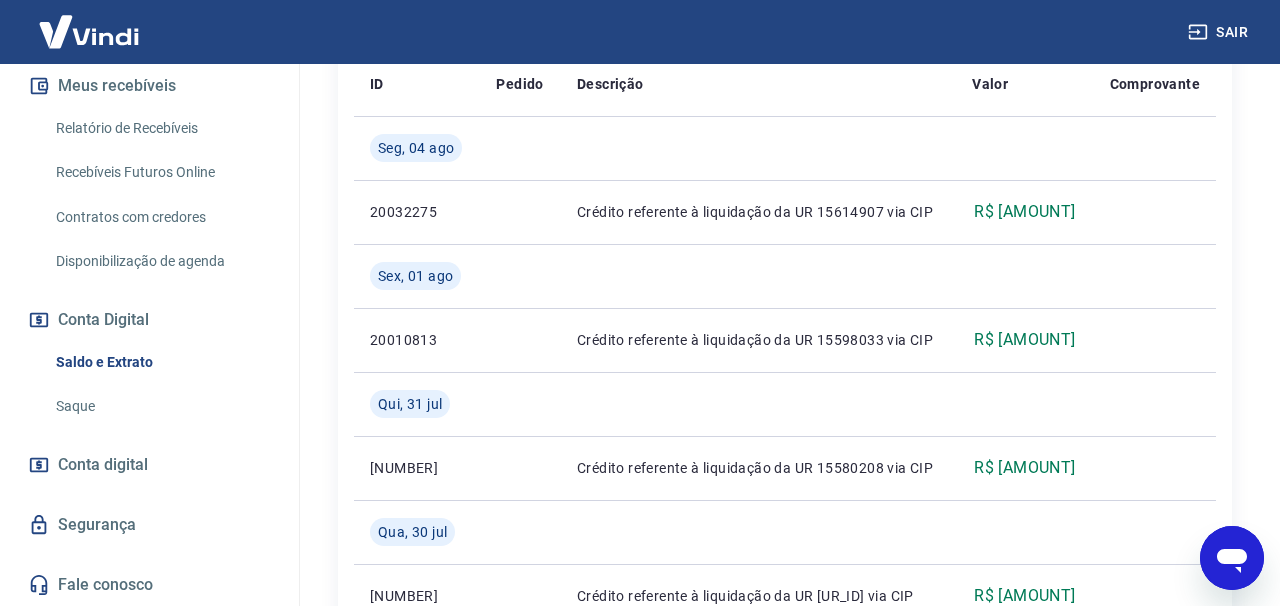scroll, scrollTop: 0, scrollLeft: 0, axis: both 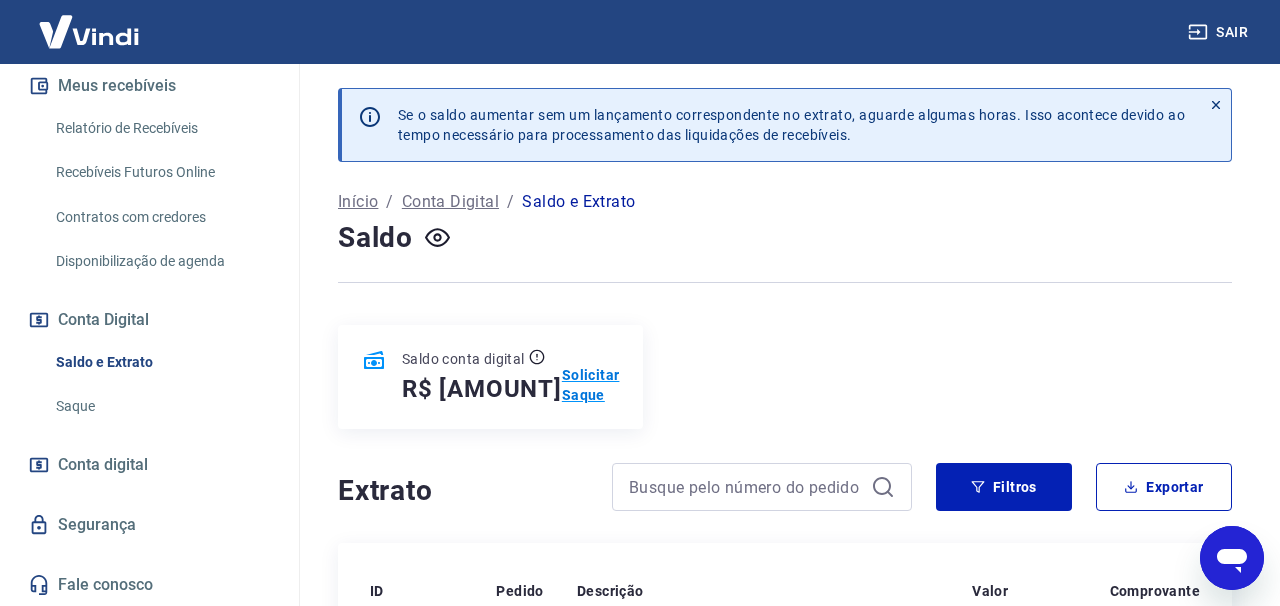 click on "Solicitar Saque" at bounding box center (591, 385) 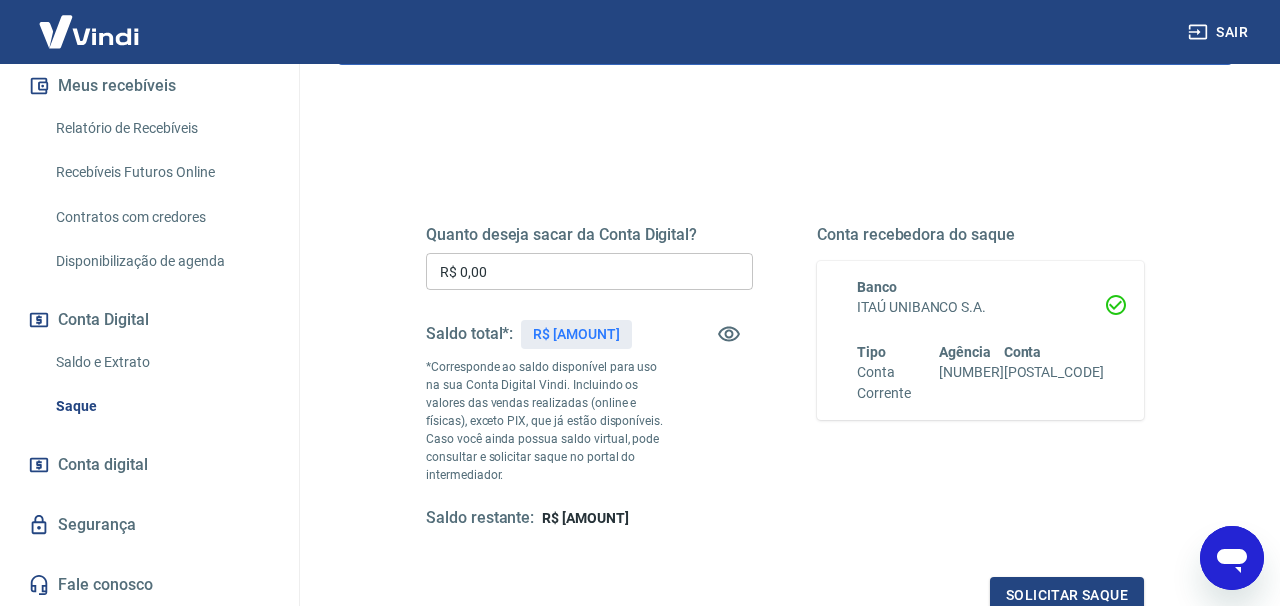 scroll, scrollTop: 190, scrollLeft: 0, axis: vertical 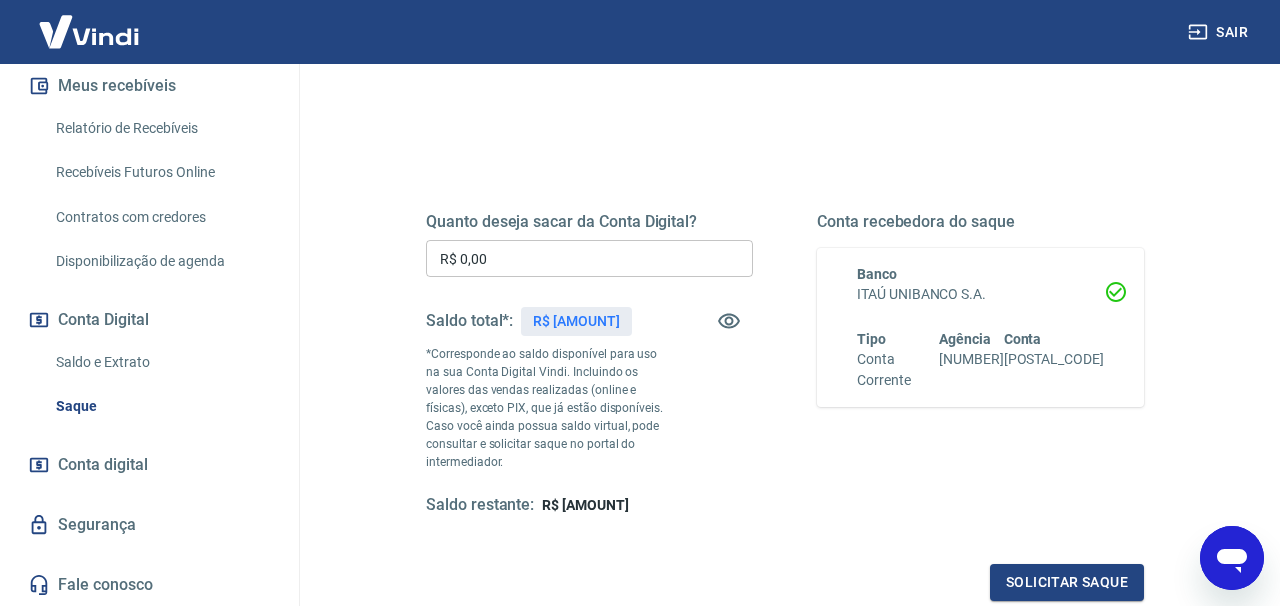 click on "R$ 0,00" at bounding box center (589, 258) 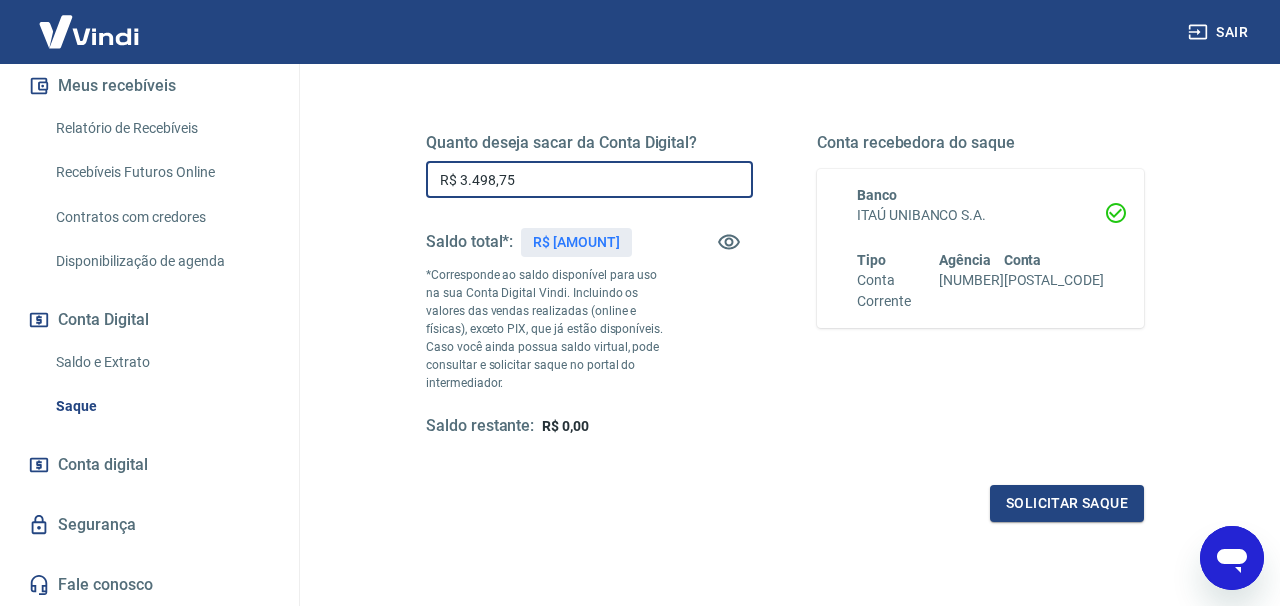 scroll, scrollTop: 264, scrollLeft: 0, axis: vertical 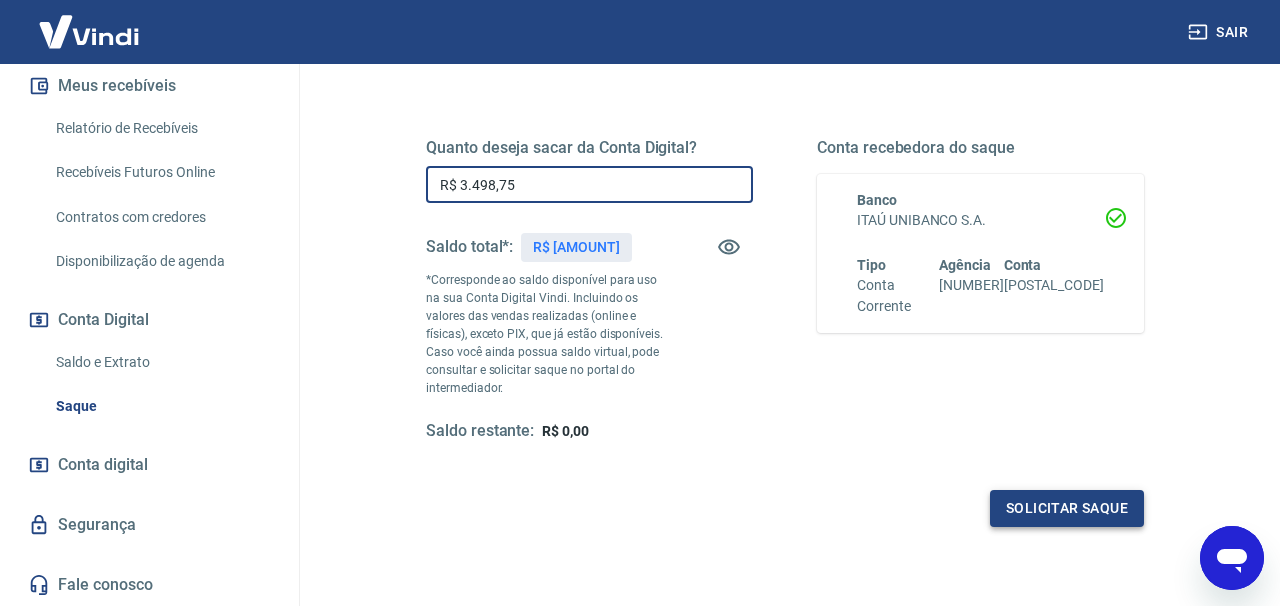 type on "R$ 3.498,75" 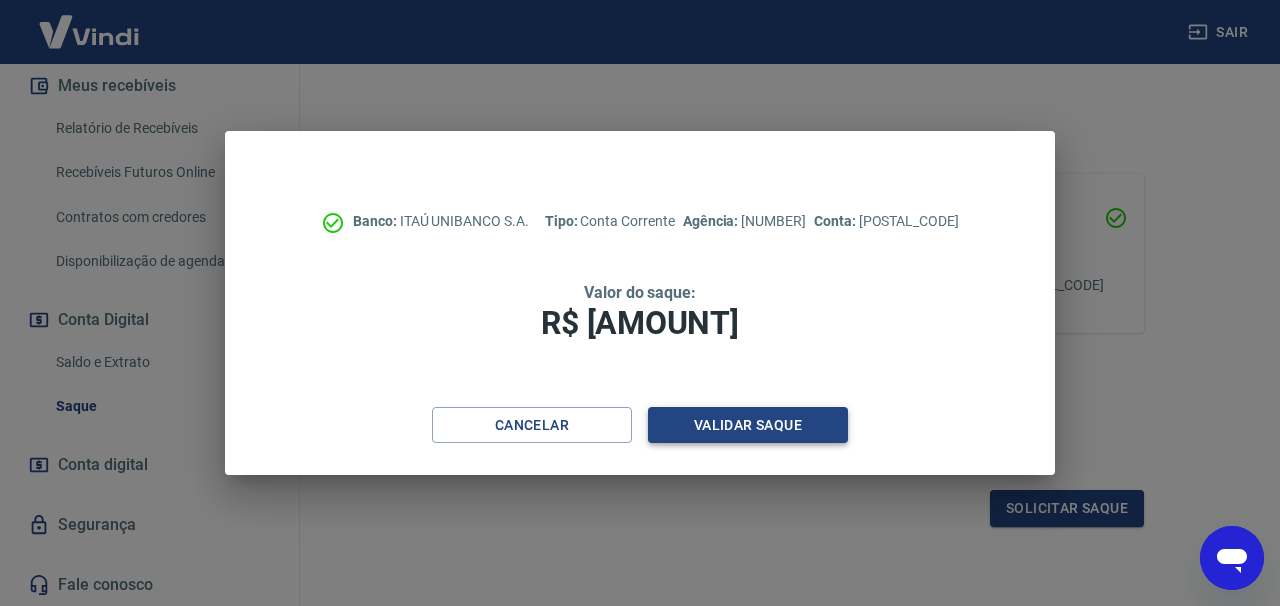 click on "Validar saque" at bounding box center (748, 425) 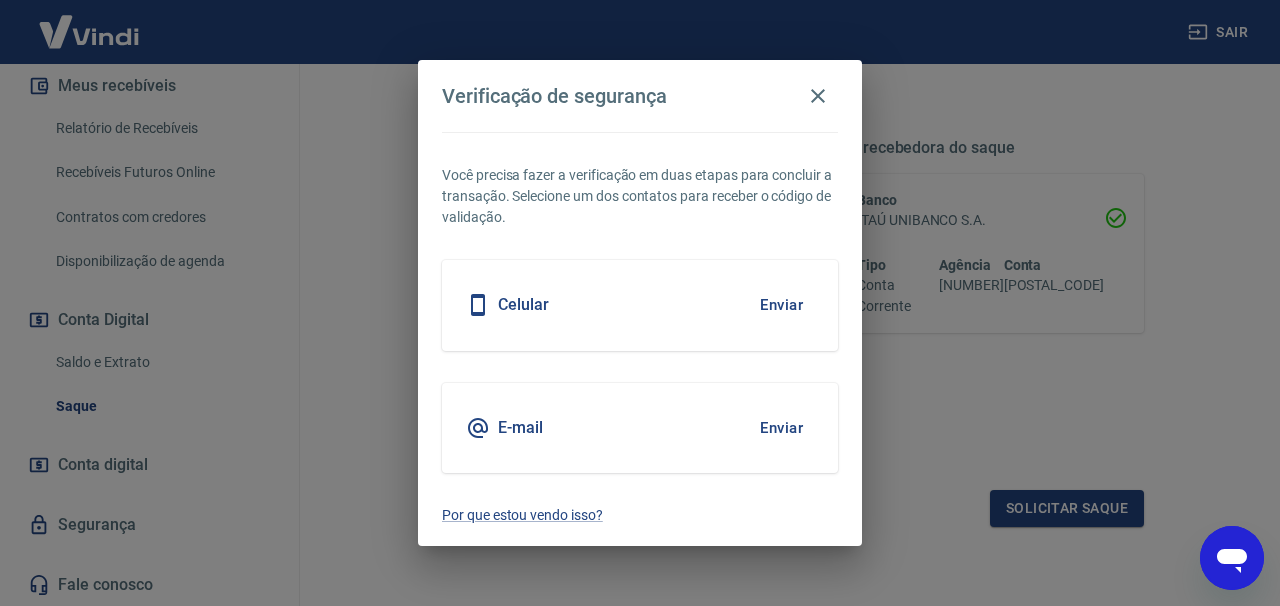 click on "Enviar" at bounding box center [781, 428] 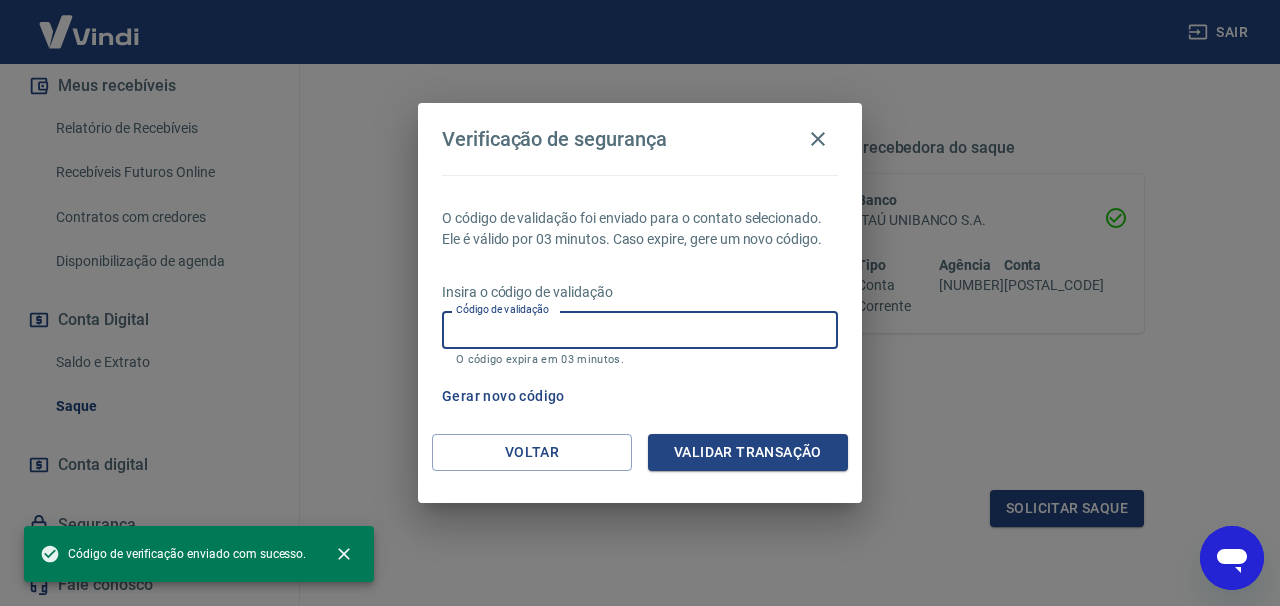click on "Código de validação" at bounding box center [640, 329] 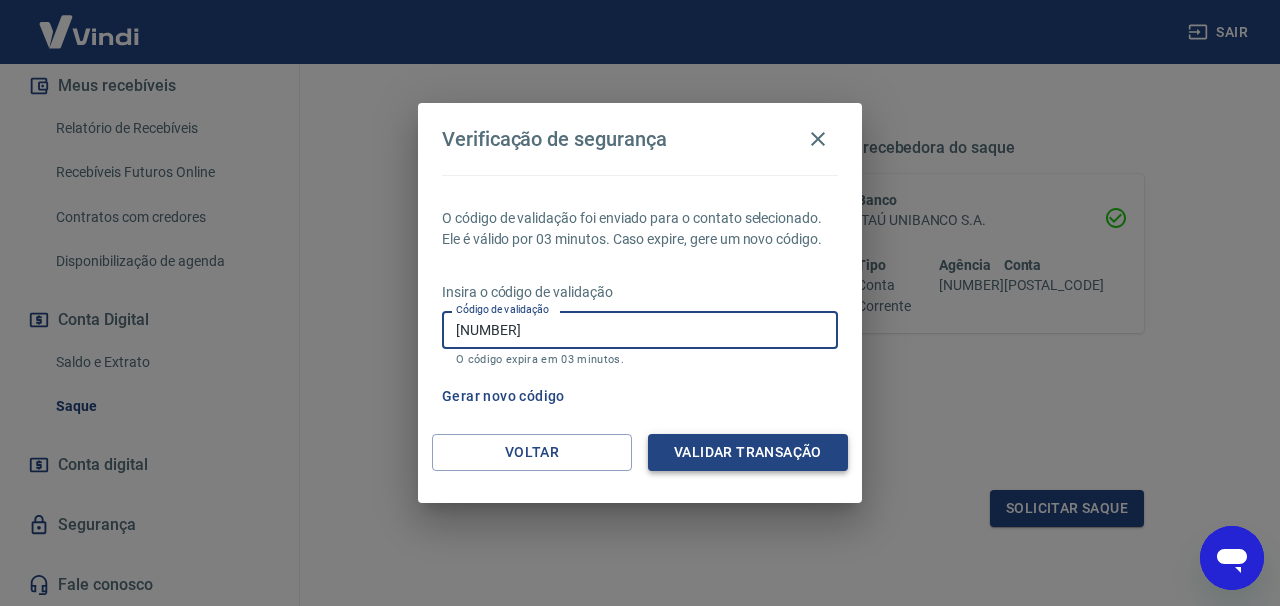 type on "[NUMBER]" 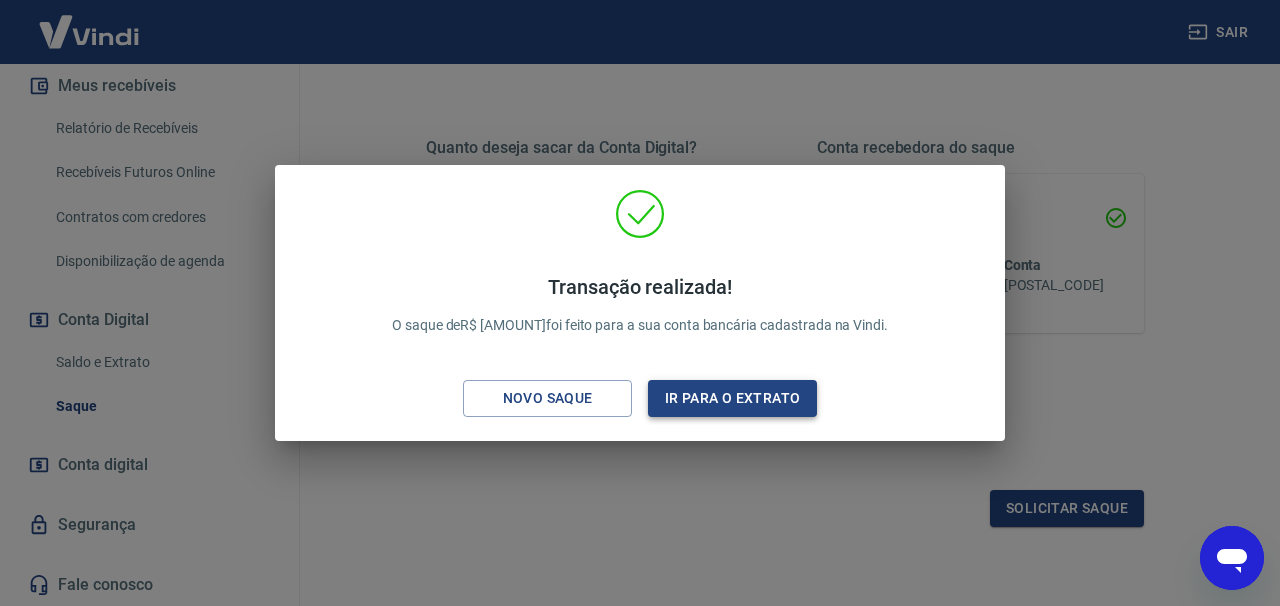 click on "Ir para o extrato" at bounding box center (732, 398) 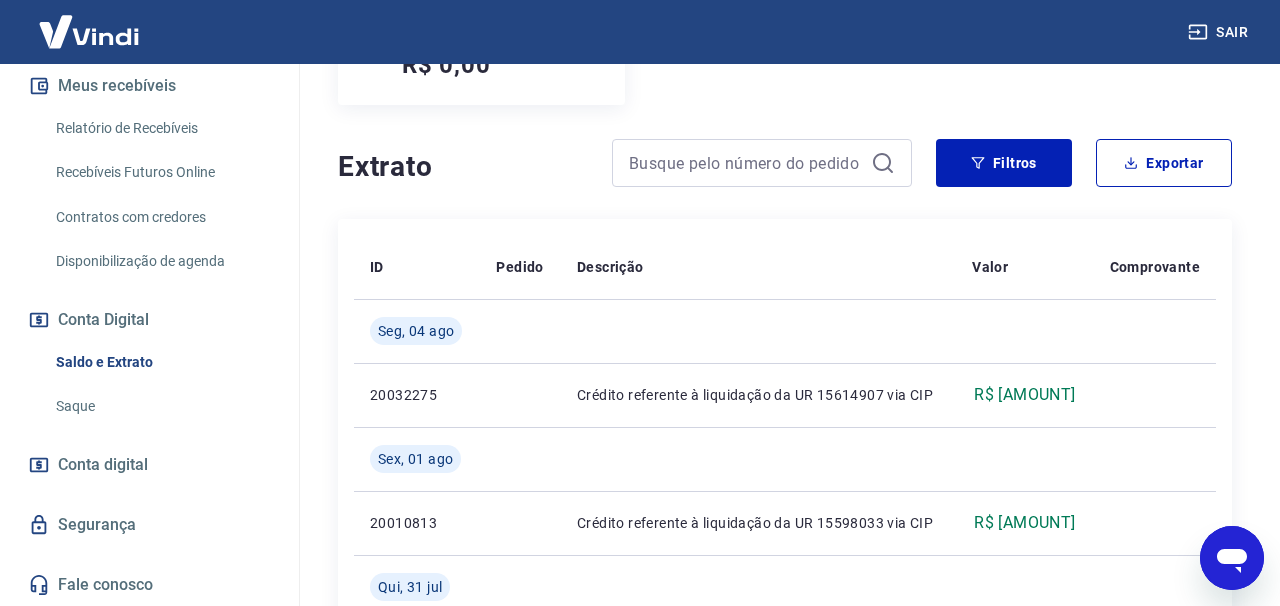 scroll, scrollTop: 322, scrollLeft: 0, axis: vertical 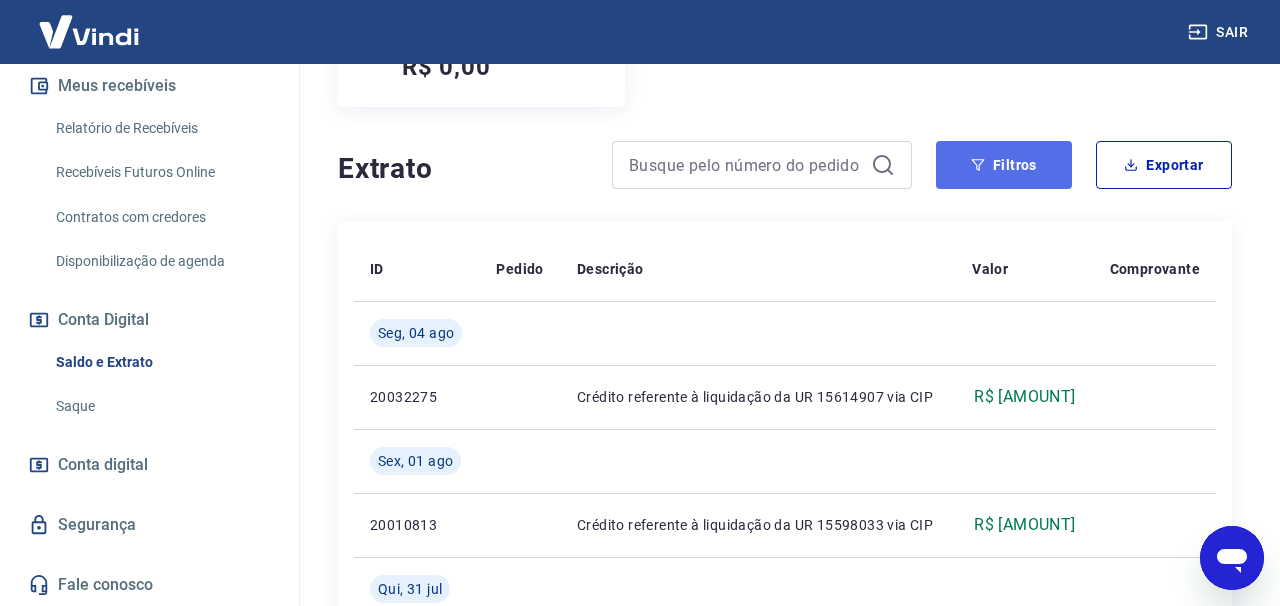 click on "Filtros" at bounding box center [1004, 165] 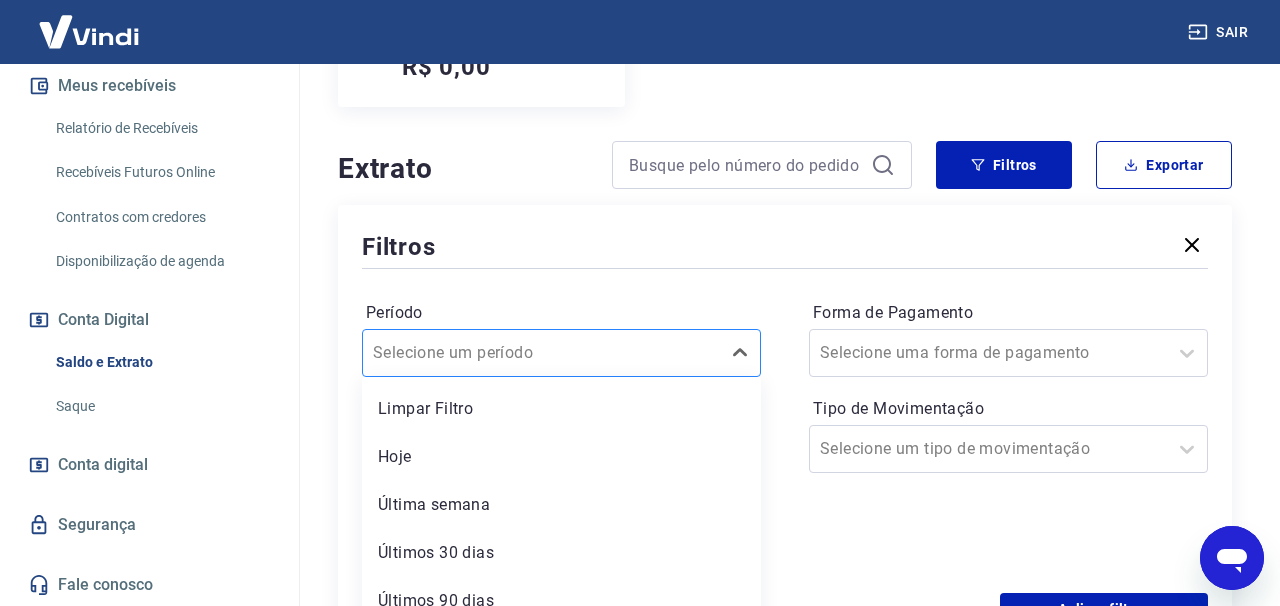 click on "option Limpar Filtro focused, 1 of 6. 6 results available. Use Up and Down to choose options, press Enter to select the currently focused option, press Escape to exit the menu, press Tab to select the option and exit the menu. Selecione um período Limpar Filtro Hoje Última semana Últimos 30 dias Últimos 90 dias Últimos 6 meses" at bounding box center (561, 353) 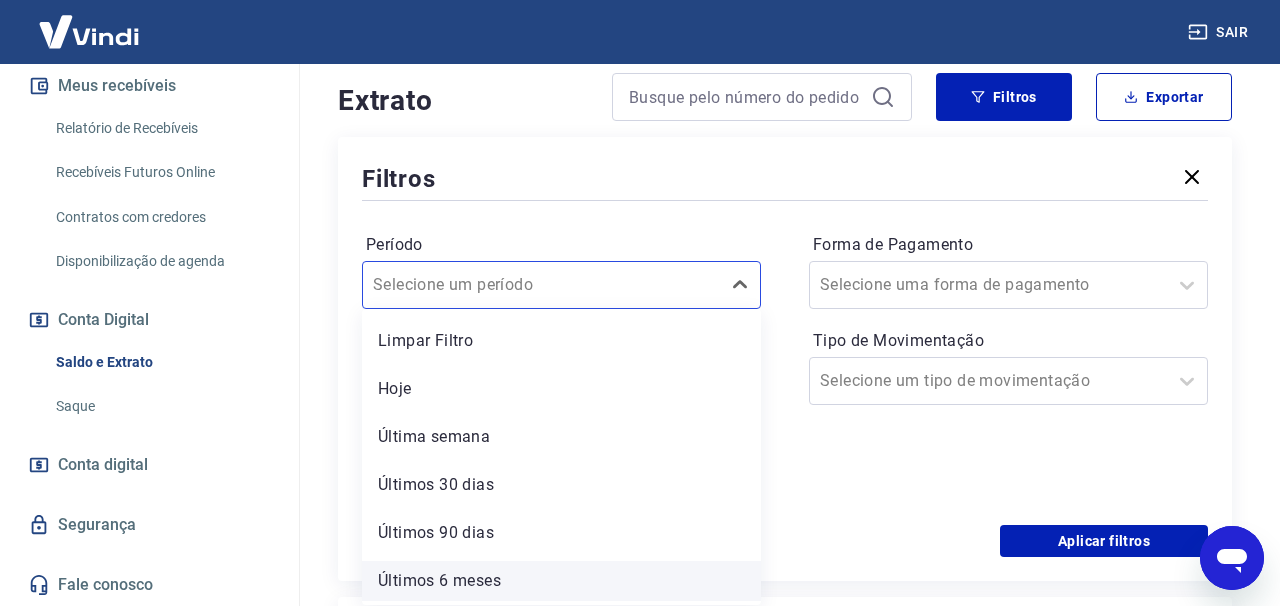 click on "Últimos 6 meses" at bounding box center (561, 581) 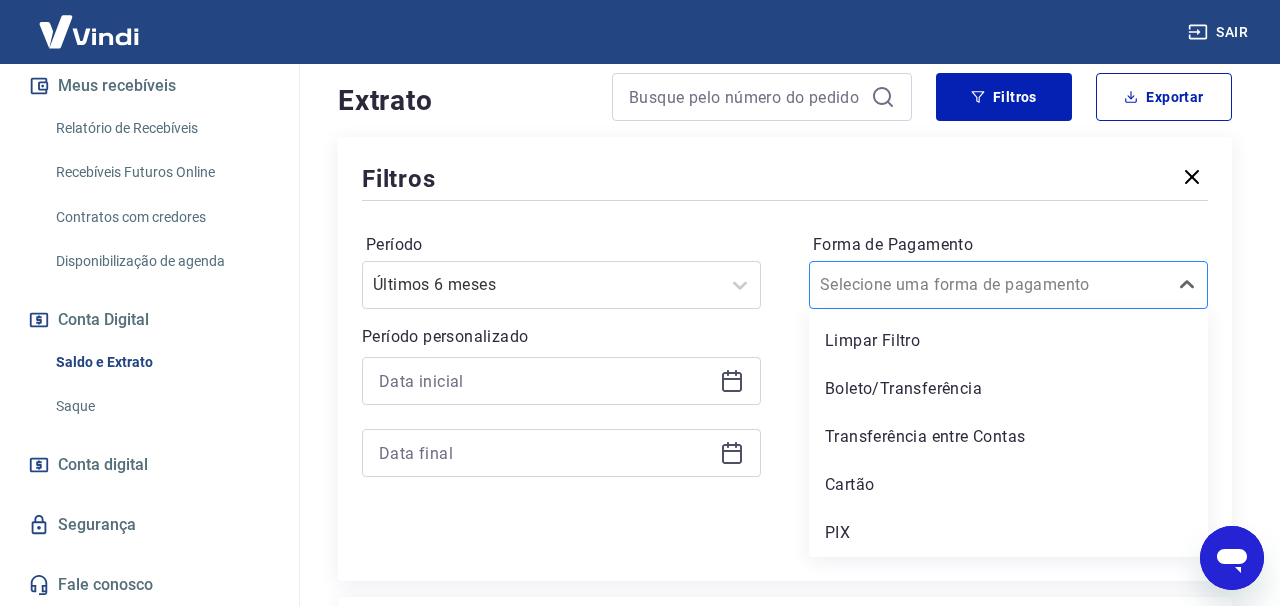 click on "Forma de Pagamento" at bounding box center (921, 285) 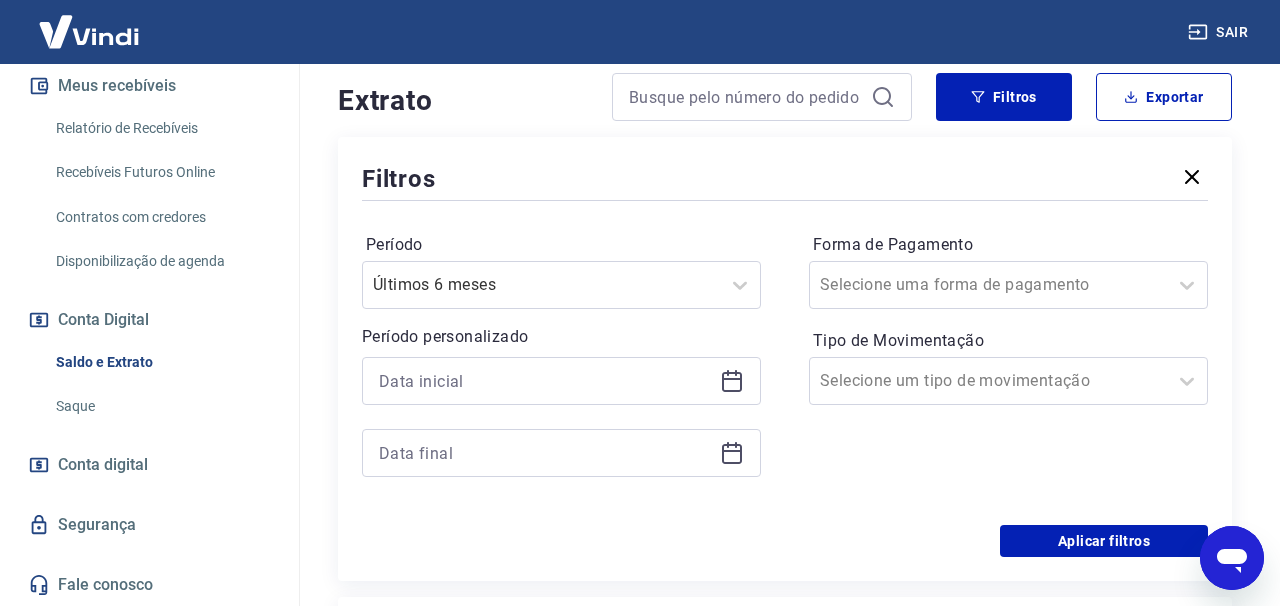 click on "Filtros" at bounding box center (785, 178) 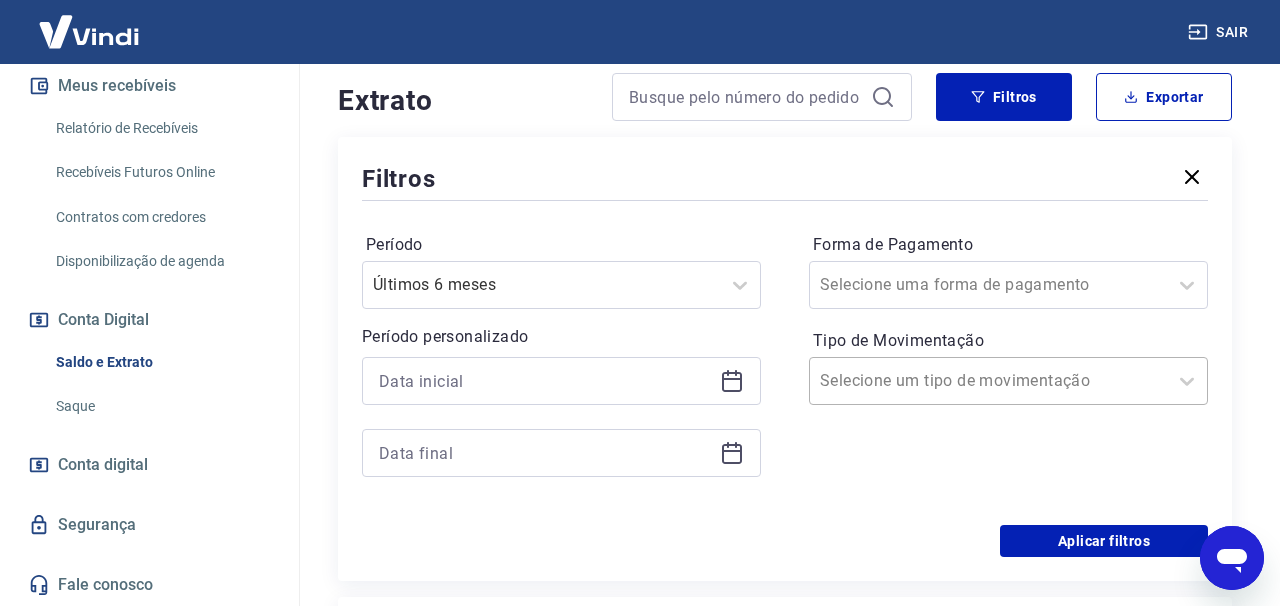 click on "Tipo de Movimentação" at bounding box center (921, 381) 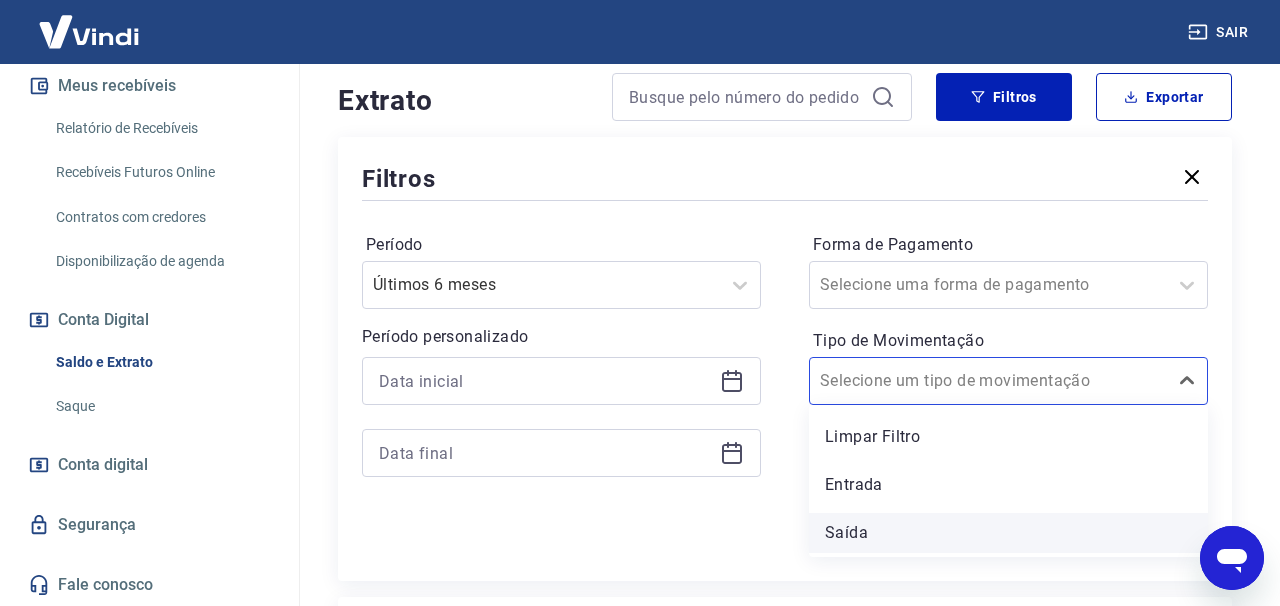 click on "Saída" at bounding box center (1008, 533) 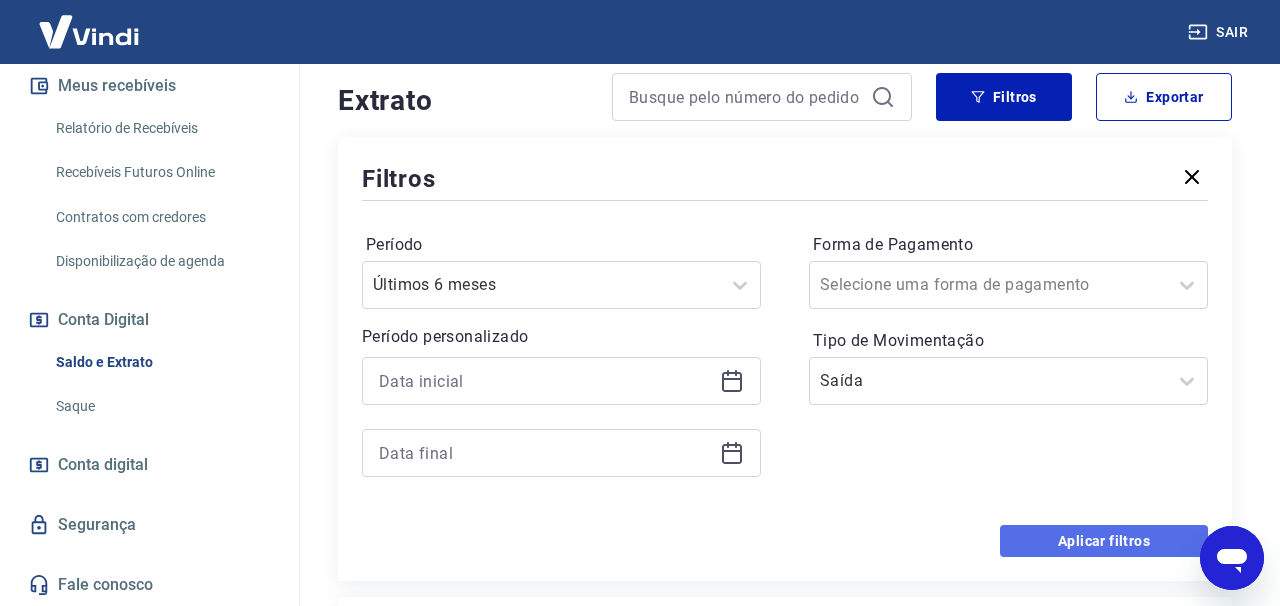 click on "Aplicar filtros" at bounding box center (1104, 541) 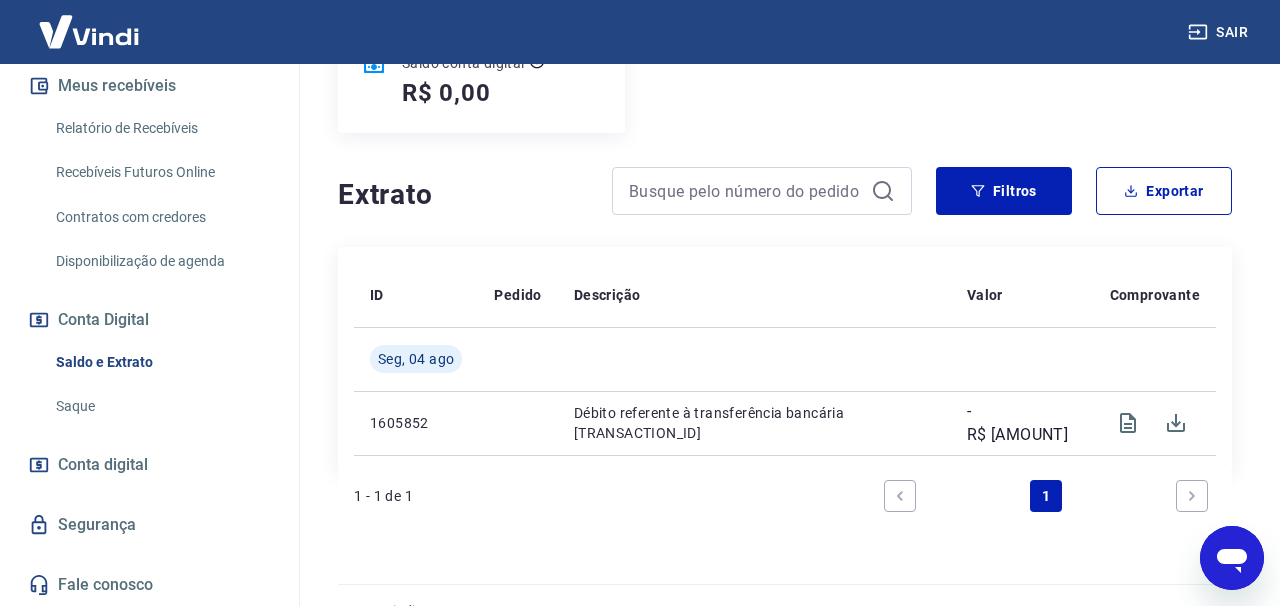 scroll, scrollTop: 317, scrollLeft: 0, axis: vertical 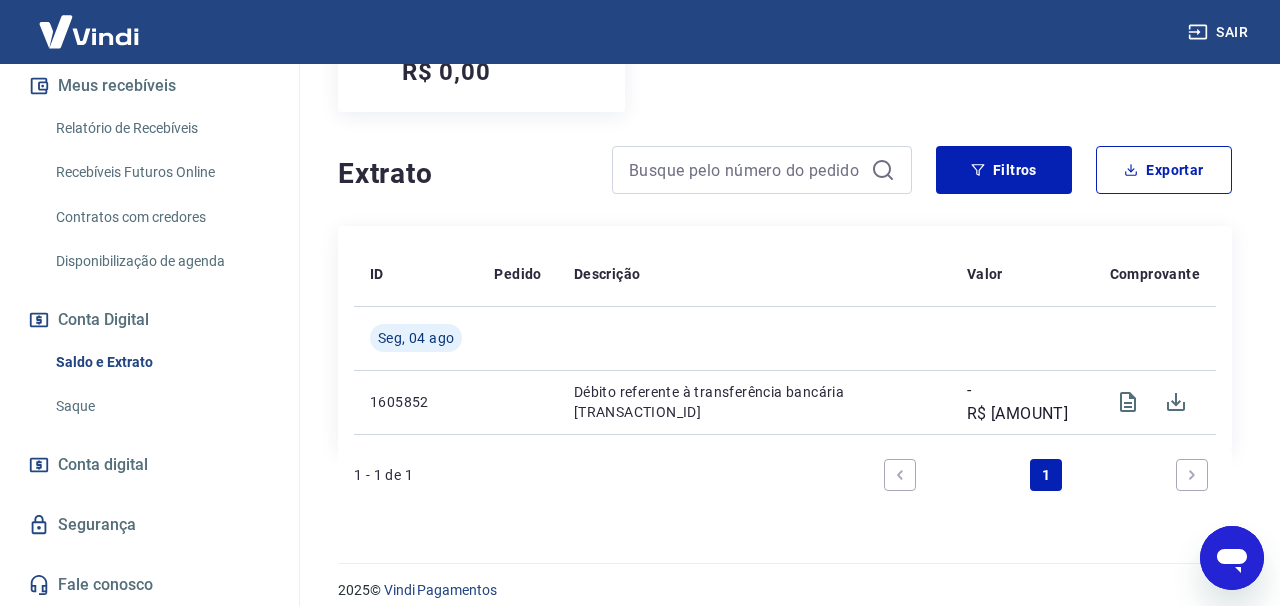 click 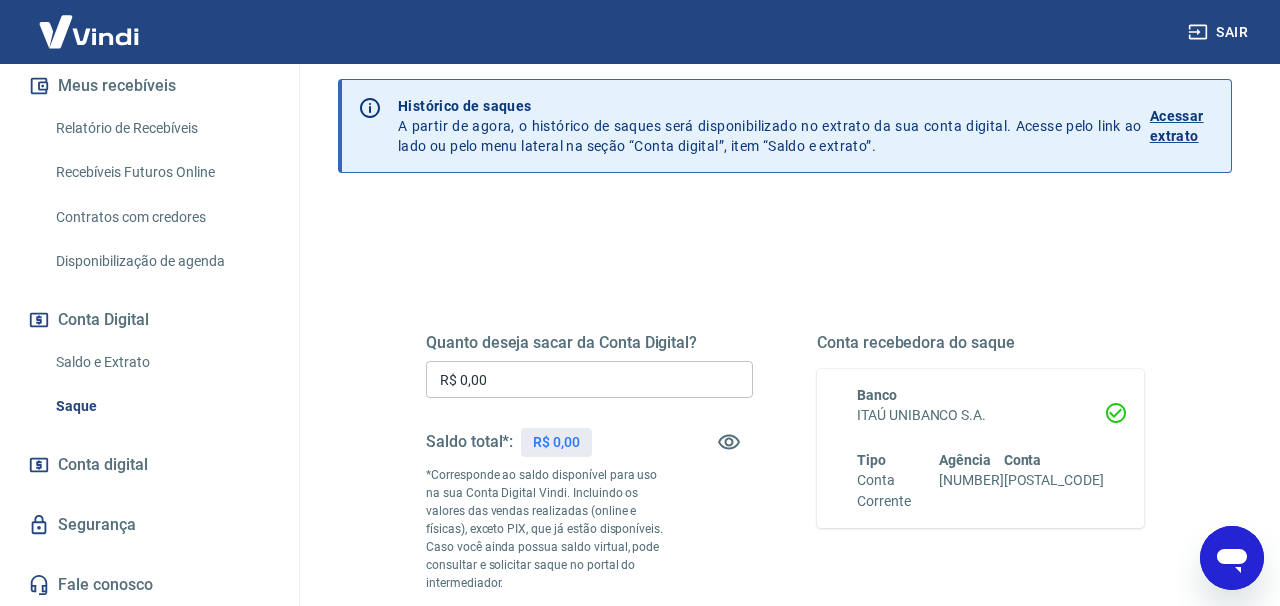 scroll, scrollTop: 66, scrollLeft: 0, axis: vertical 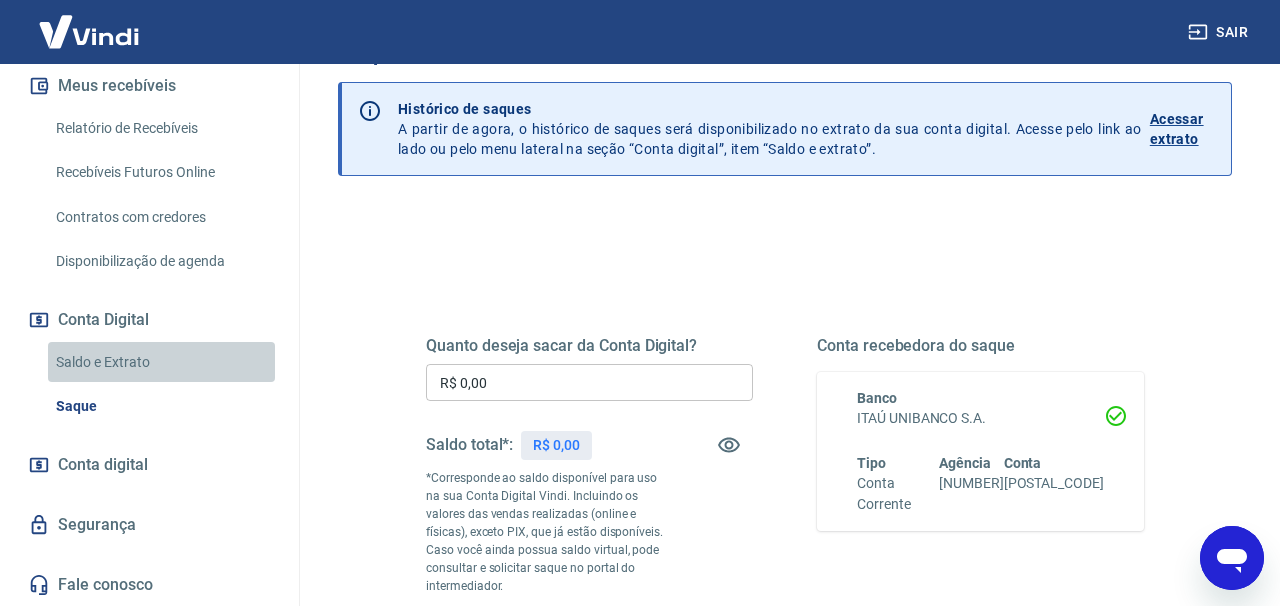 click on "Saldo e Extrato" at bounding box center [161, 362] 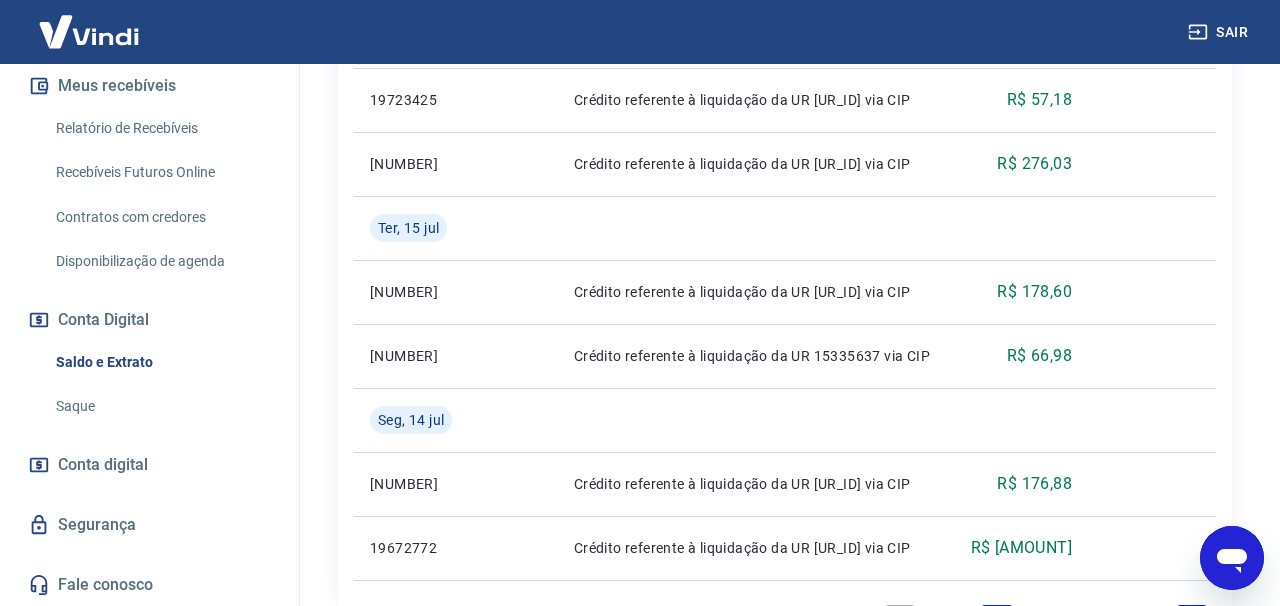 scroll, scrollTop: 2320, scrollLeft: 0, axis: vertical 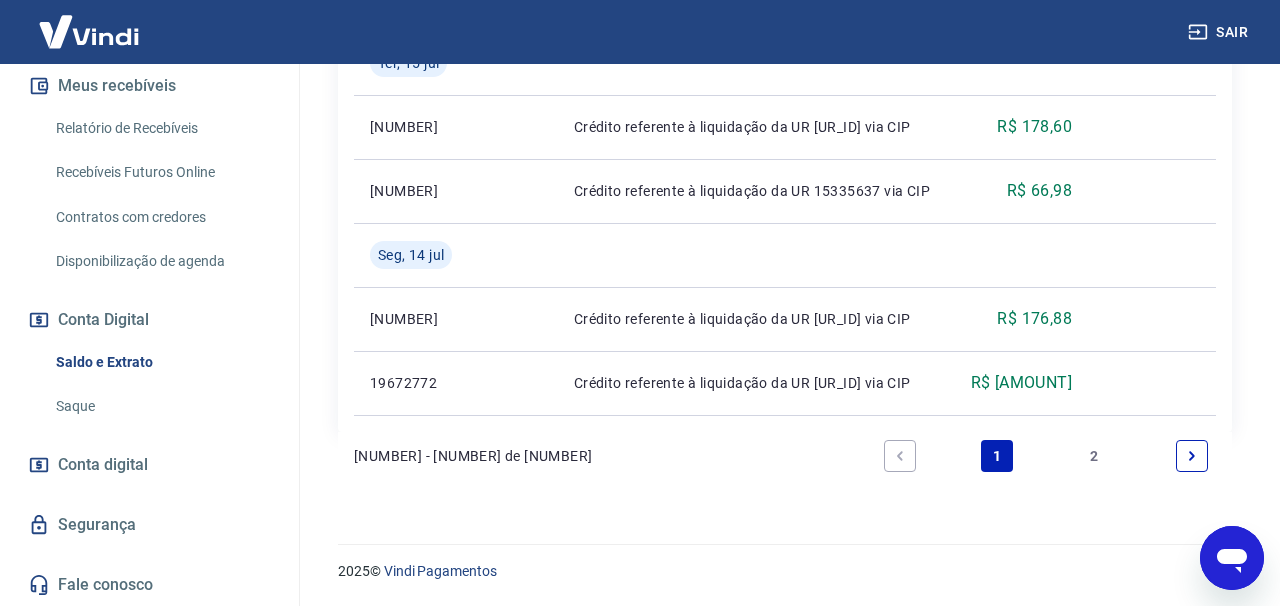 click on "2" at bounding box center [1095, 456] 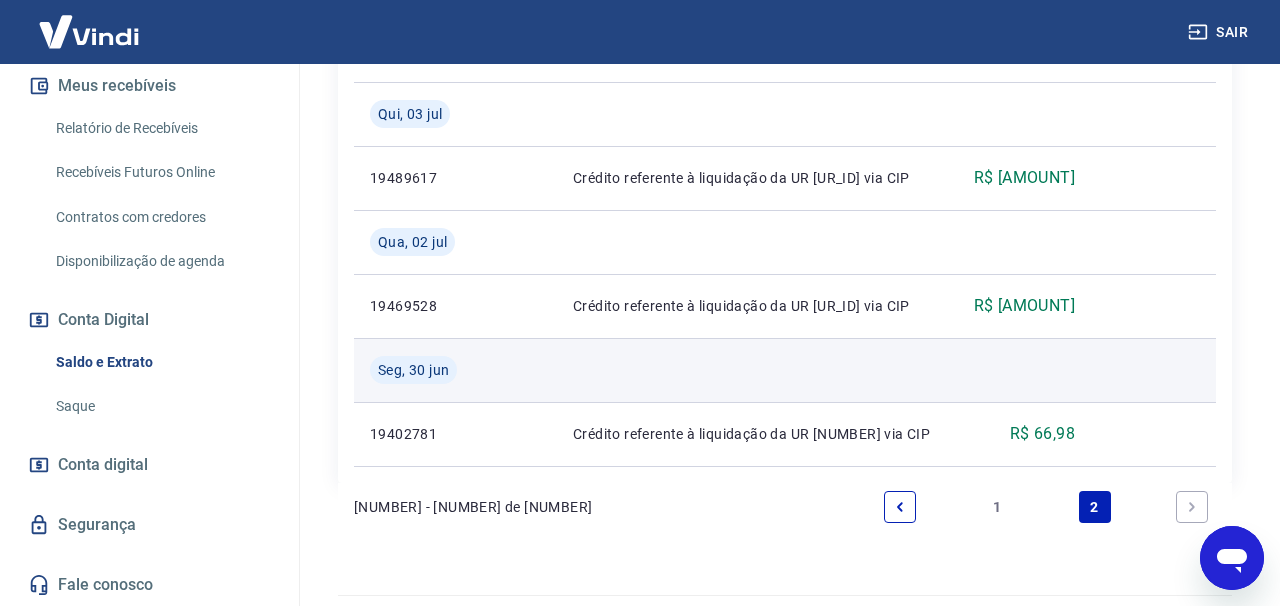 scroll, scrollTop: 1104, scrollLeft: 0, axis: vertical 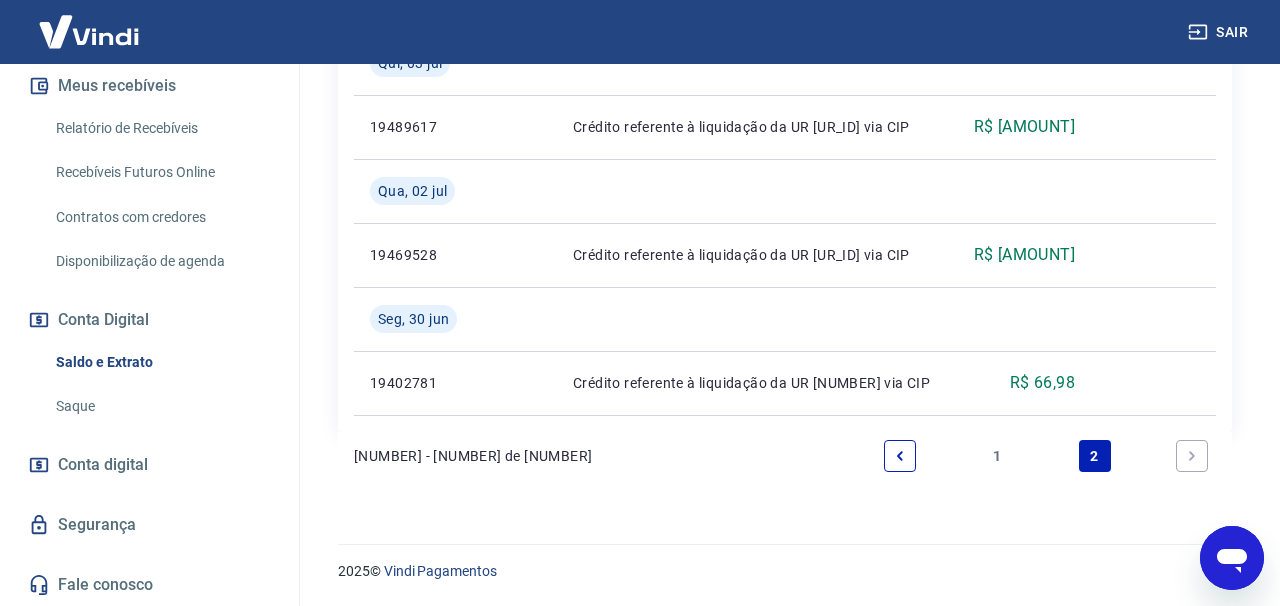 click at bounding box center [1192, 456] 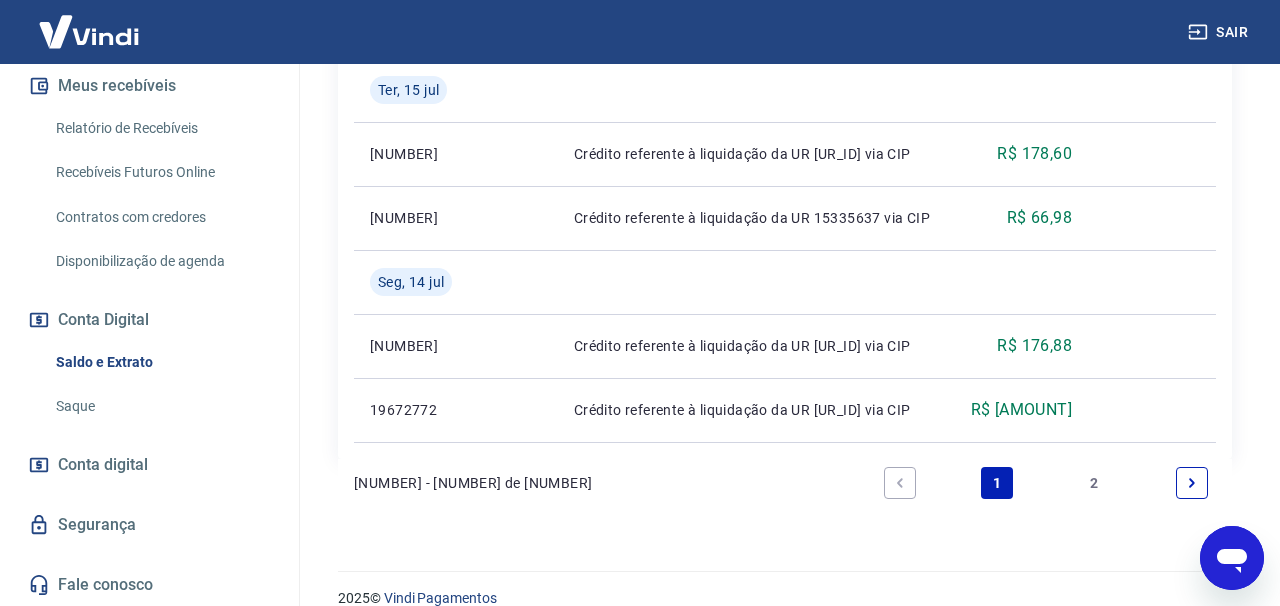 scroll, scrollTop: 2320, scrollLeft: 0, axis: vertical 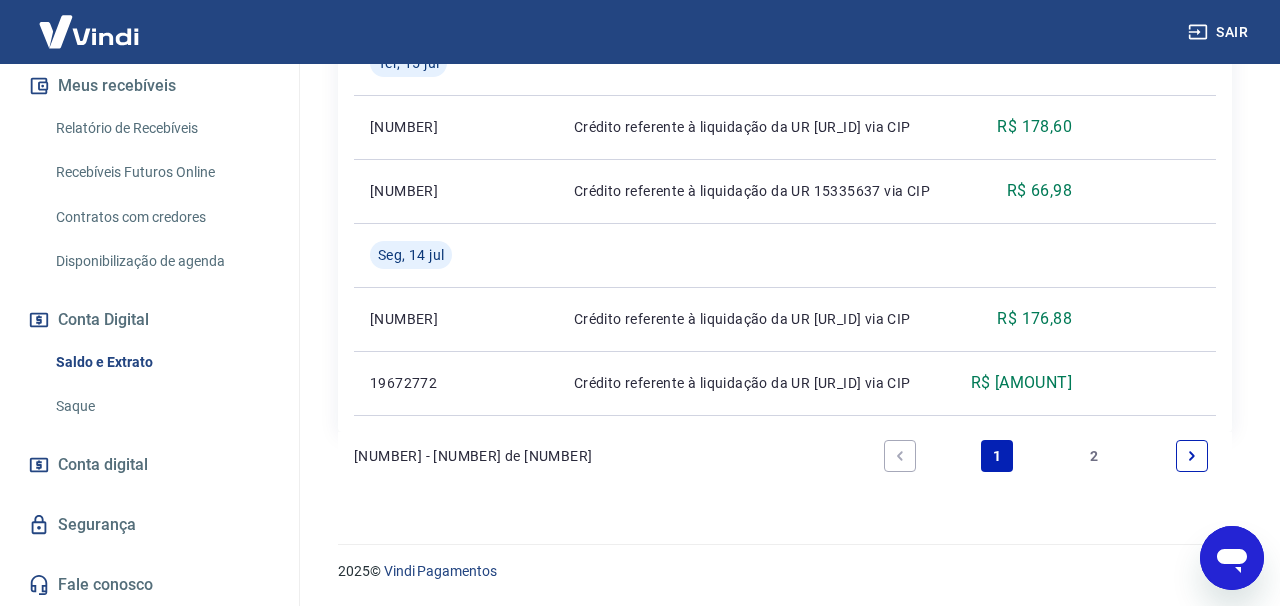 click on "2" at bounding box center [1095, 456] 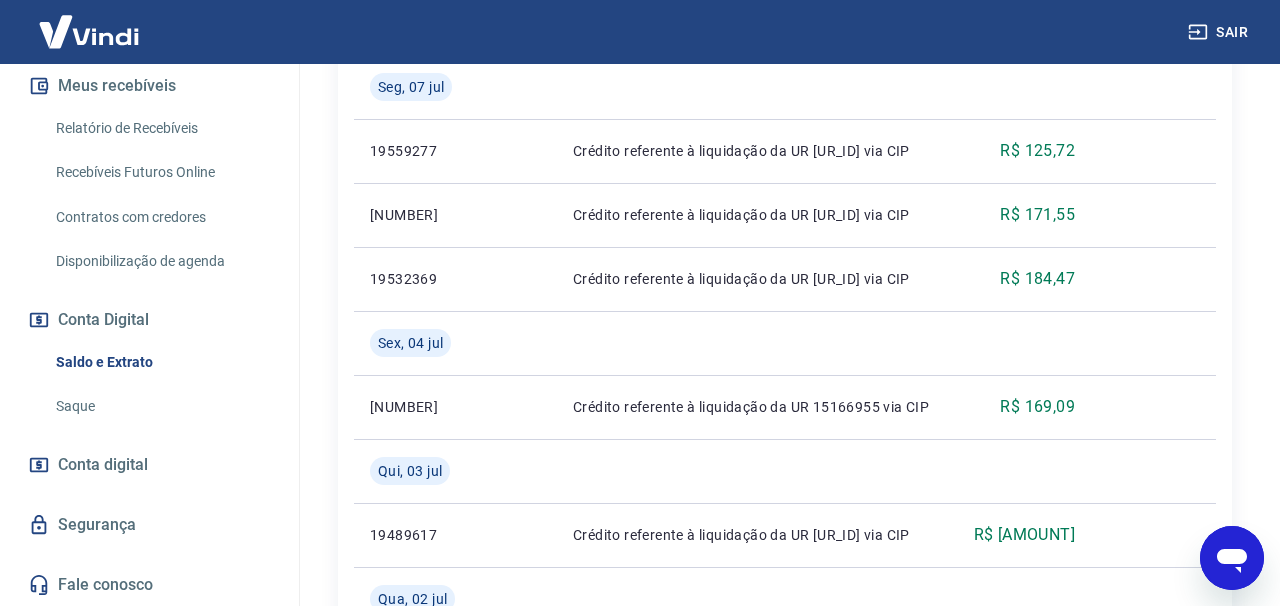 scroll, scrollTop: 0, scrollLeft: 0, axis: both 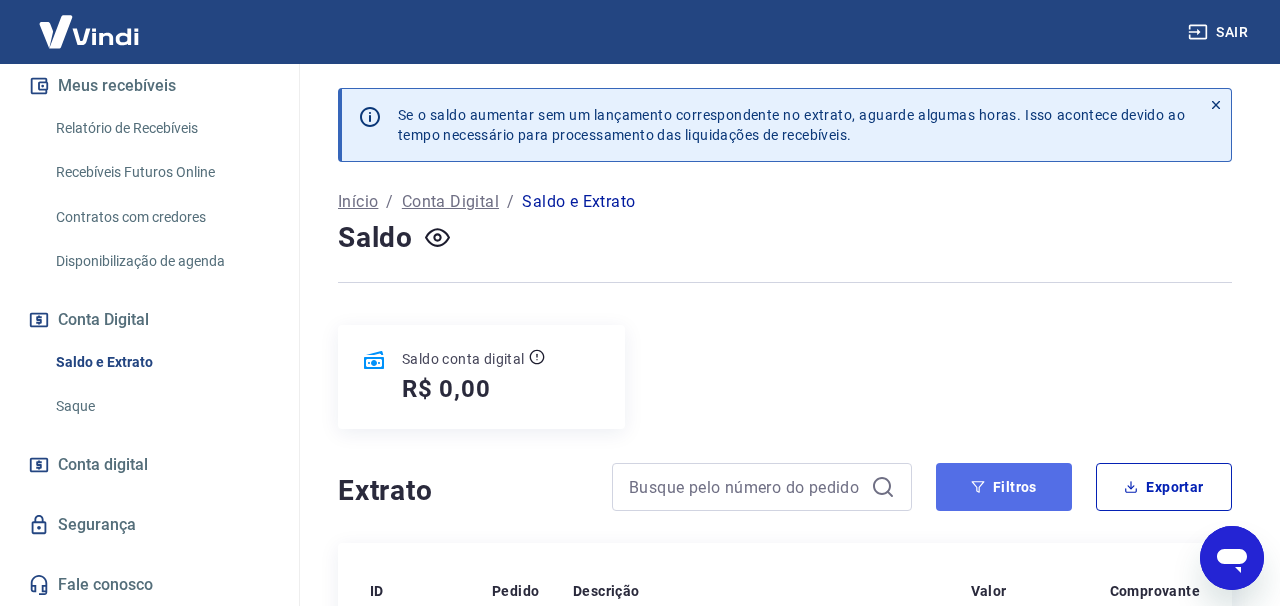 click on "Filtros" at bounding box center [1004, 487] 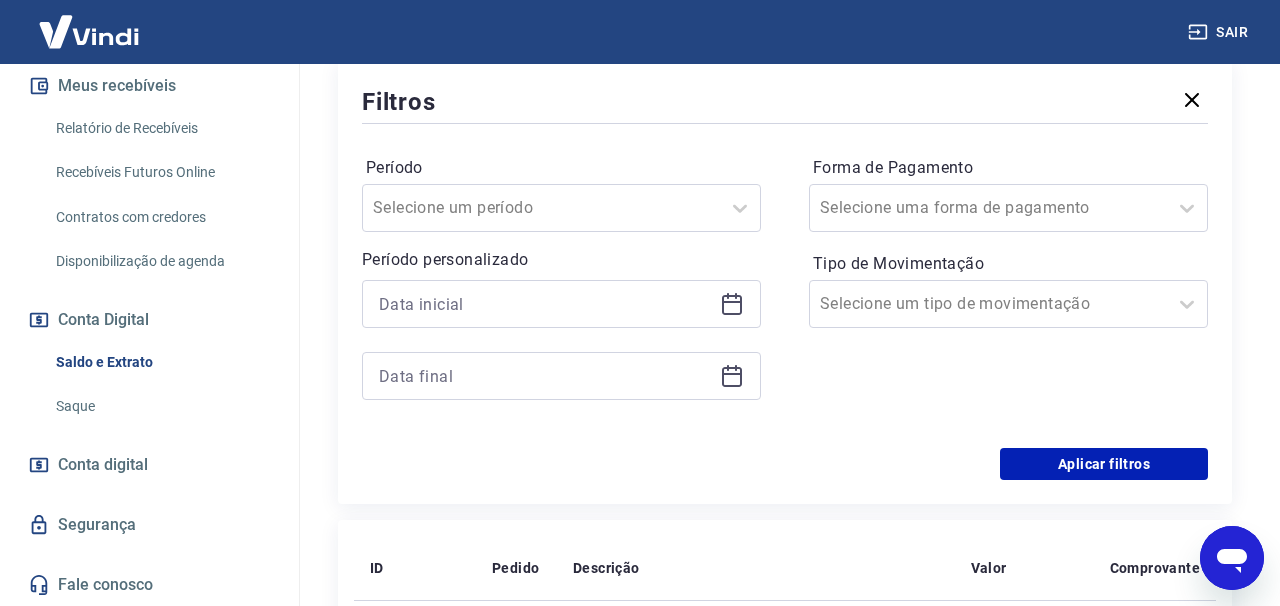 scroll, scrollTop: 466, scrollLeft: 0, axis: vertical 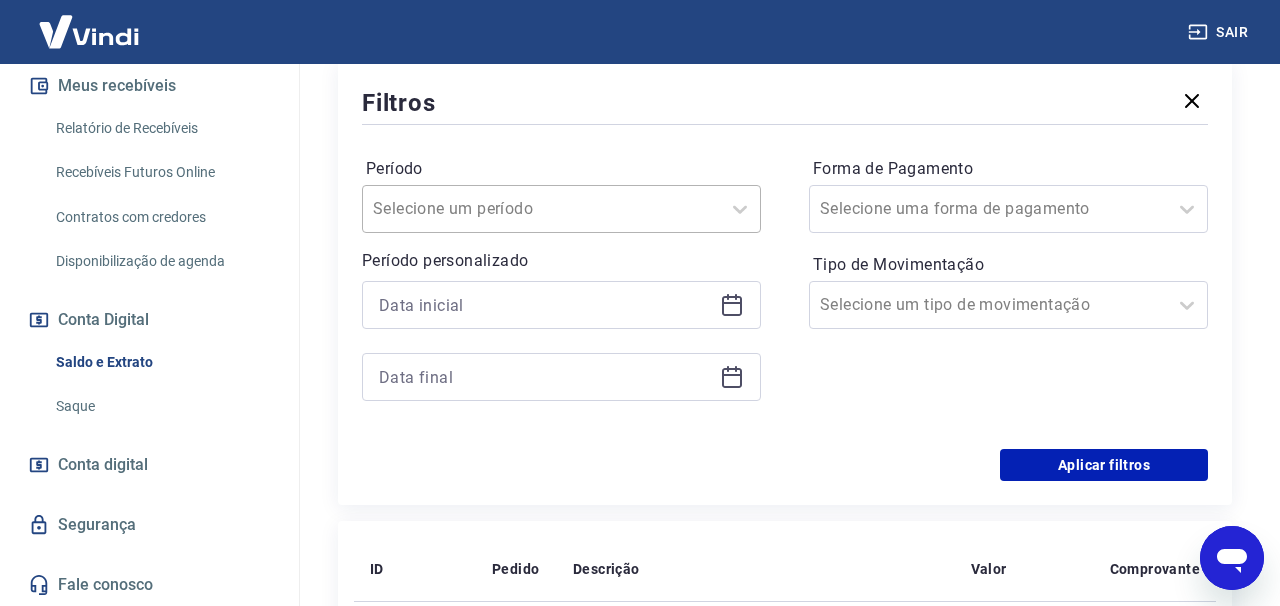 click at bounding box center (541, 209) 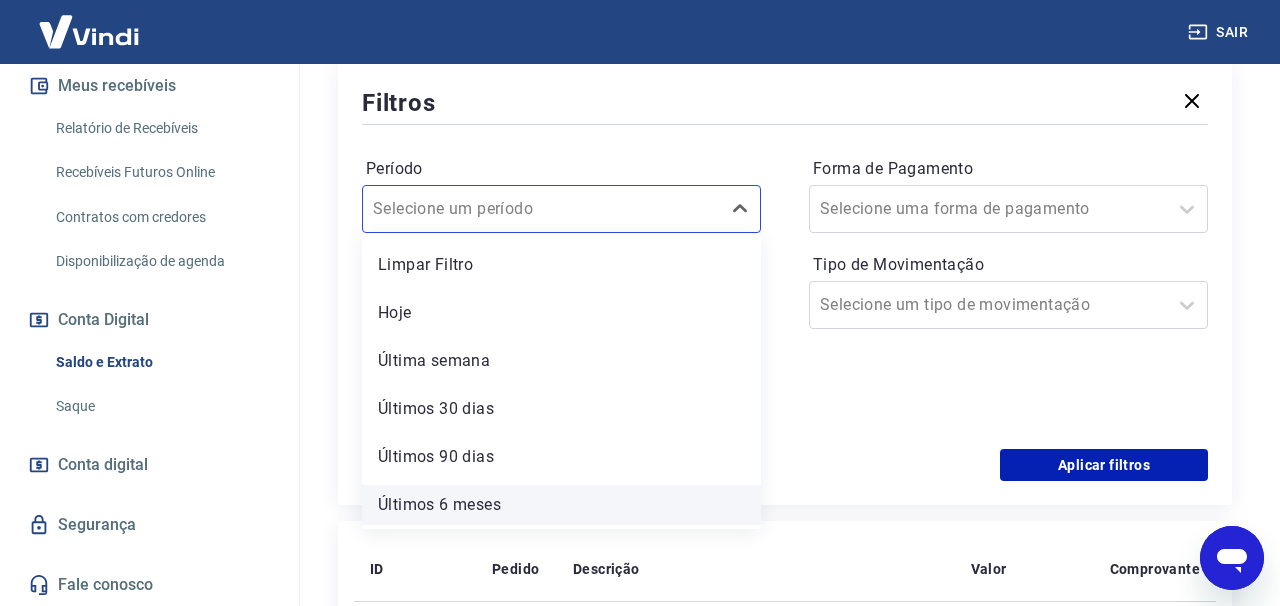 click on "Últimos 6 meses" at bounding box center [561, 505] 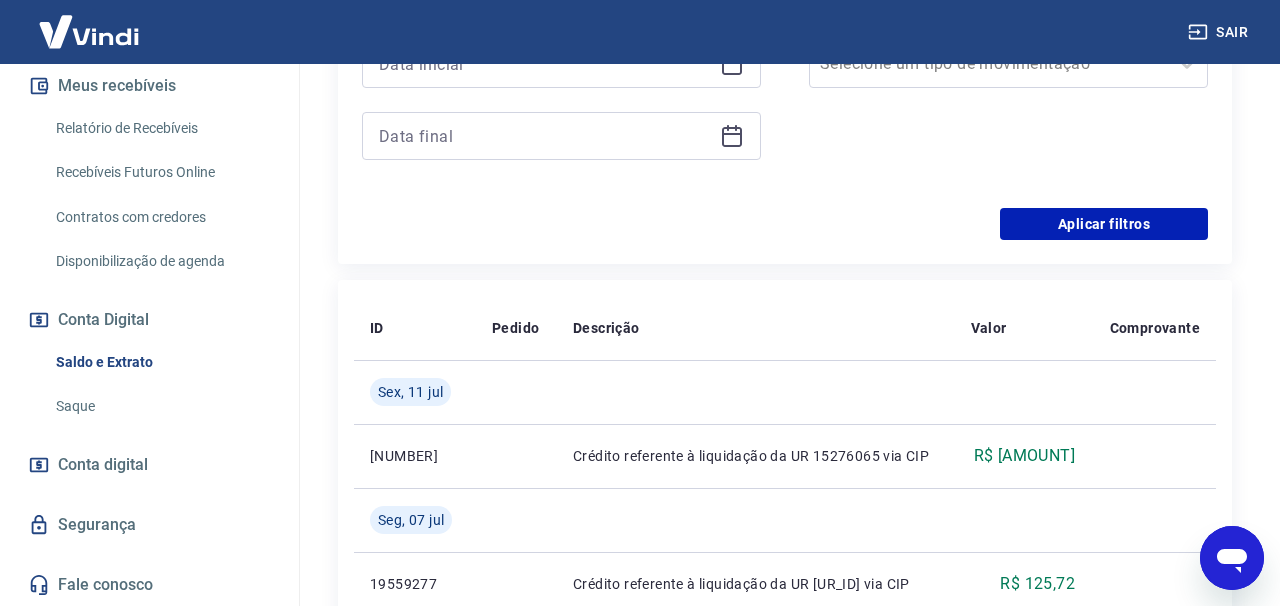 scroll, scrollTop: 701, scrollLeft: 0, axis: vertical 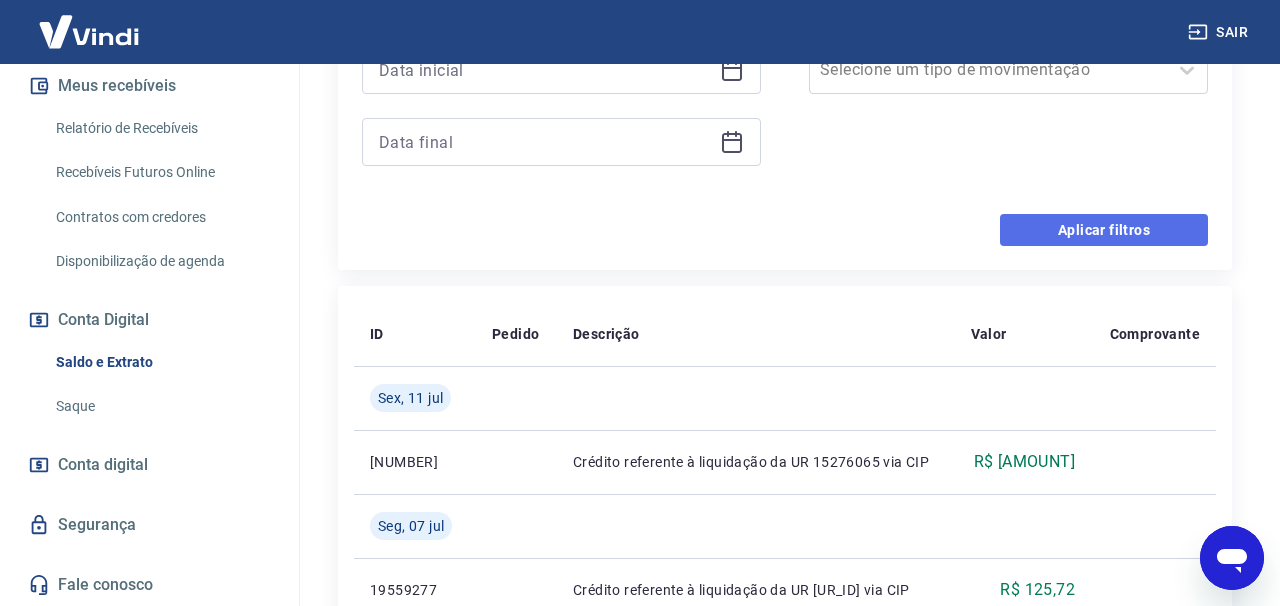 click on "Aplicar filtros" at bounding box center (1104, 230) 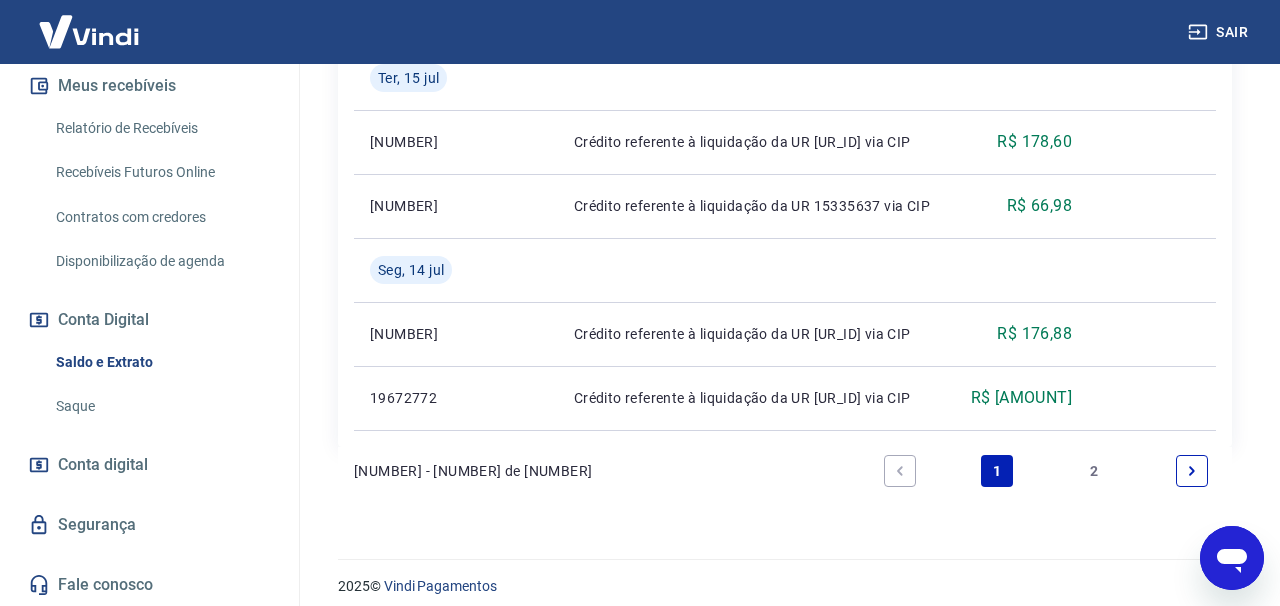 scroll, scrollTop: 2320, scrollLeft: 0, axis: vertical 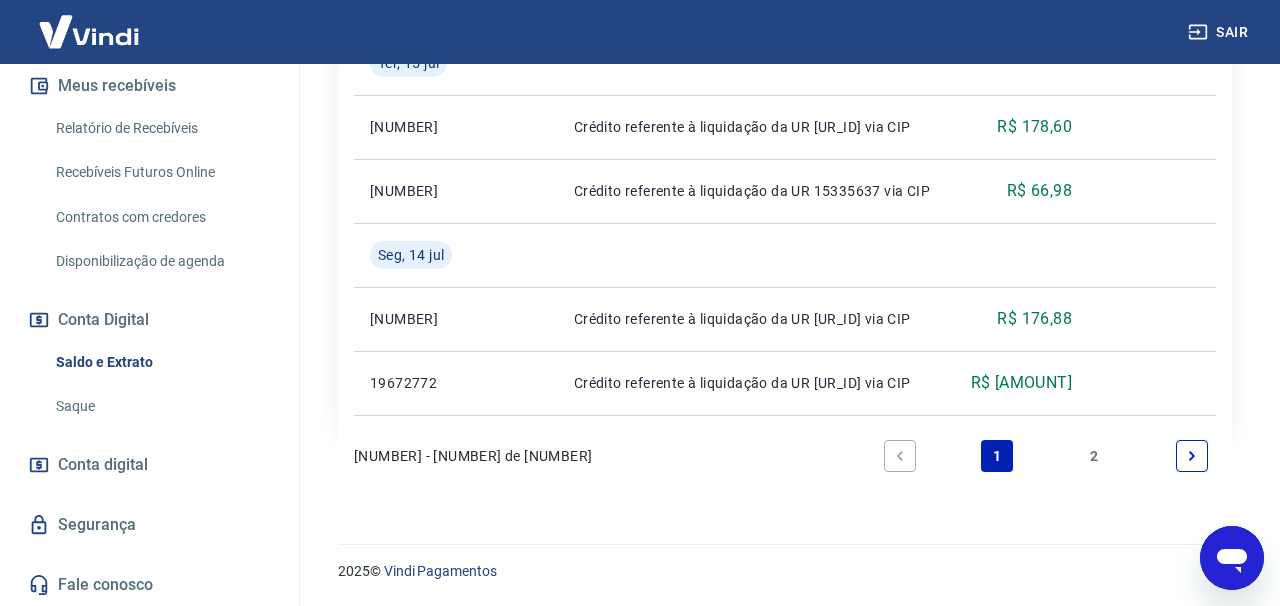 click on "2" at bounding box center [1095, 456] 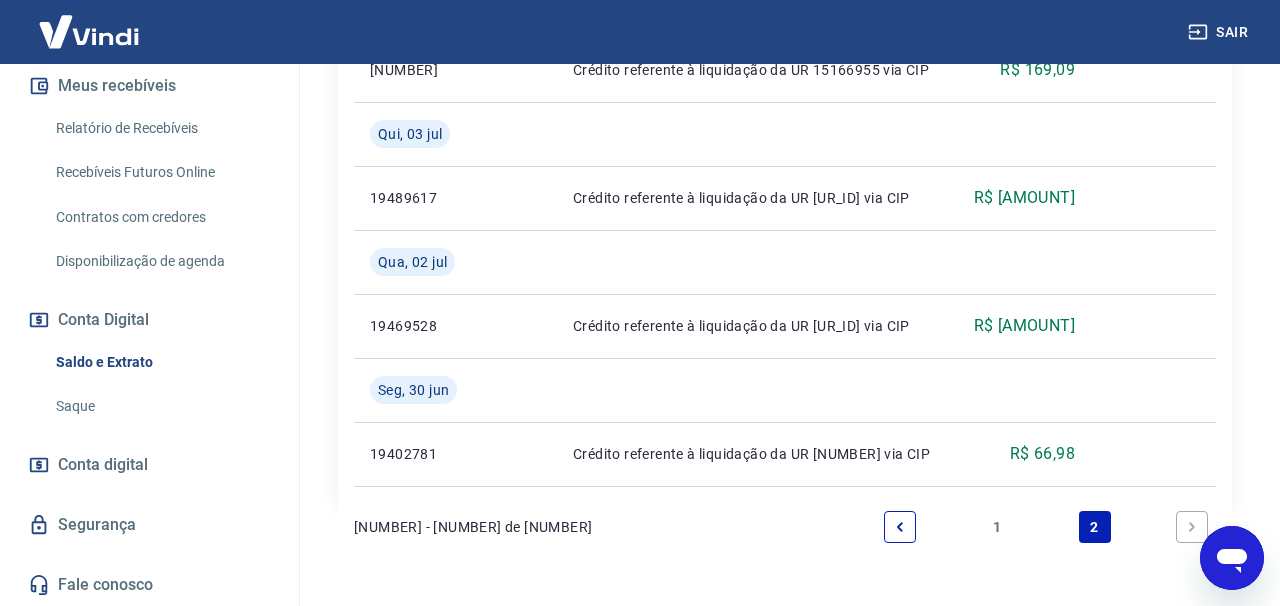 scroll, scrollTop: 1104, scrollLeft: 0, axis: vertical 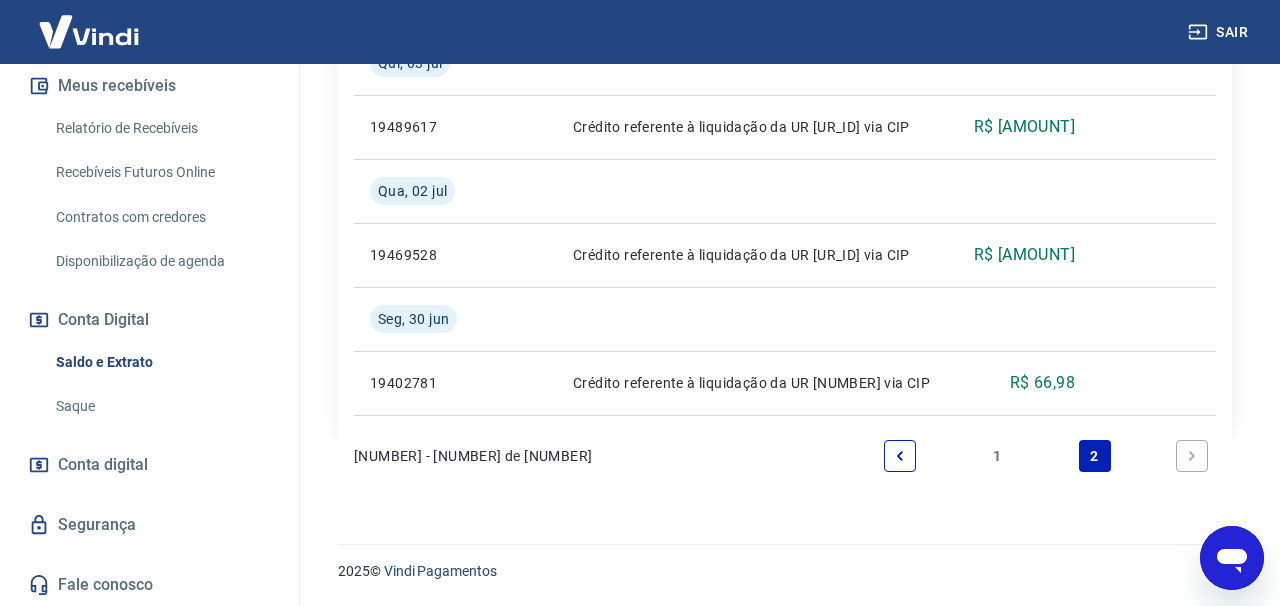 click on "Relatório de Recebíveis" at bounding box center [161, 128] 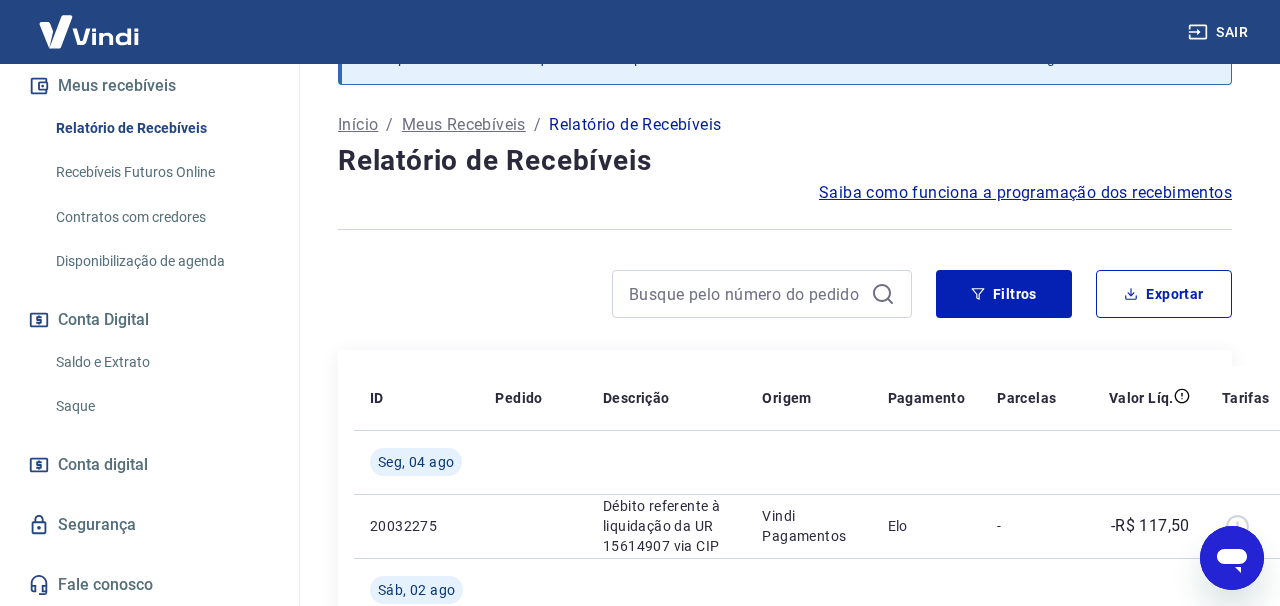 scroll, scrollTop: 3225, scrollLeft: 0, axis: vertical 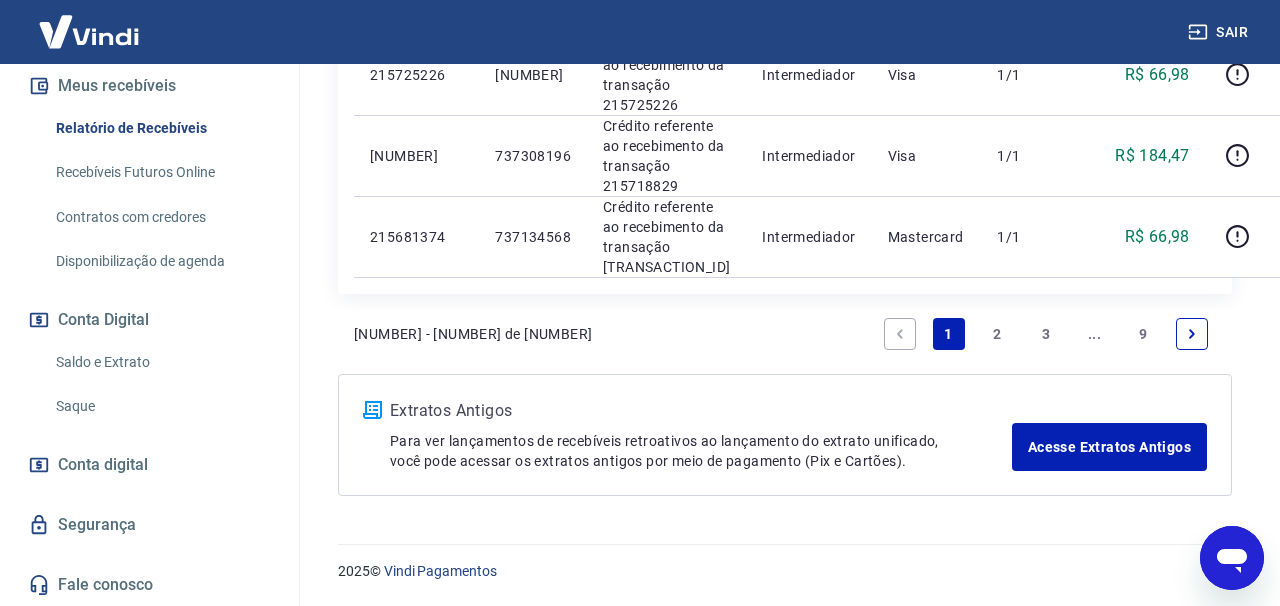 click on "9" at bounding box center [1143, 334] 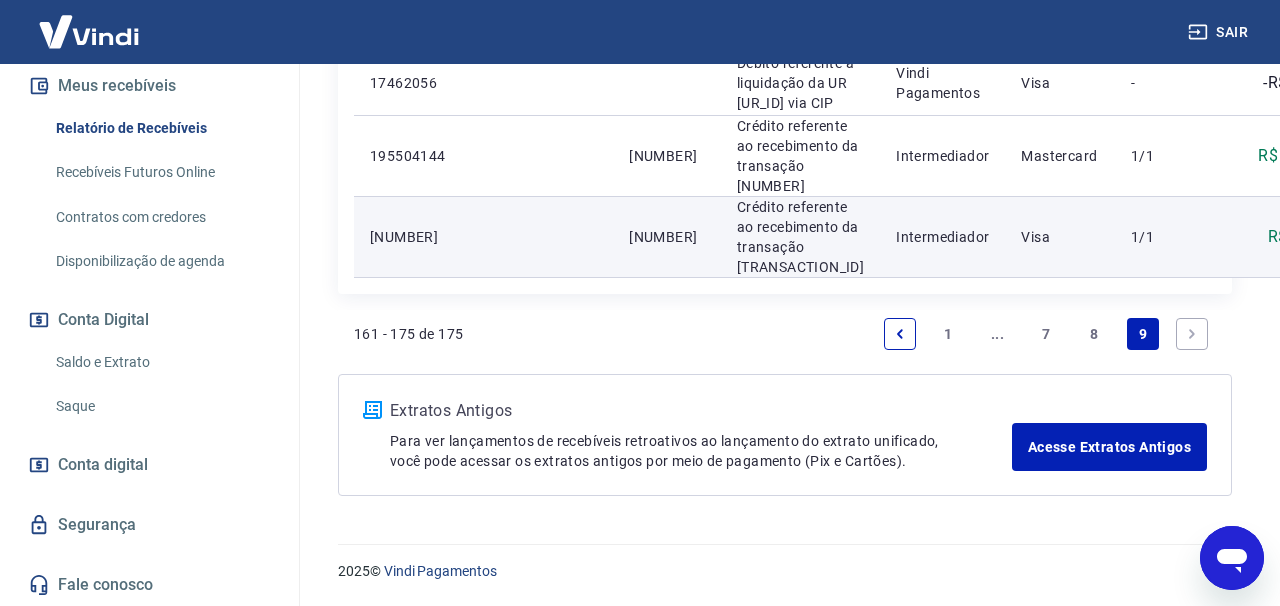 scroll, scrollTop: 2301, scrollLeft: 0, axis: vertical 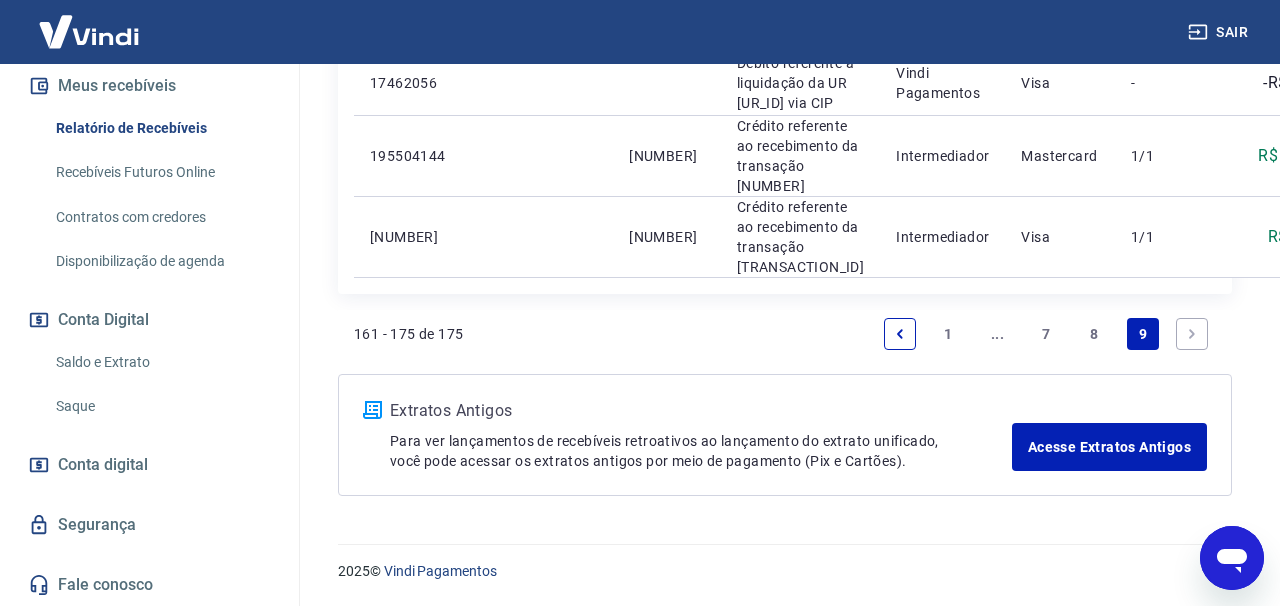 click on "8" at bounding box center (1095, 334) 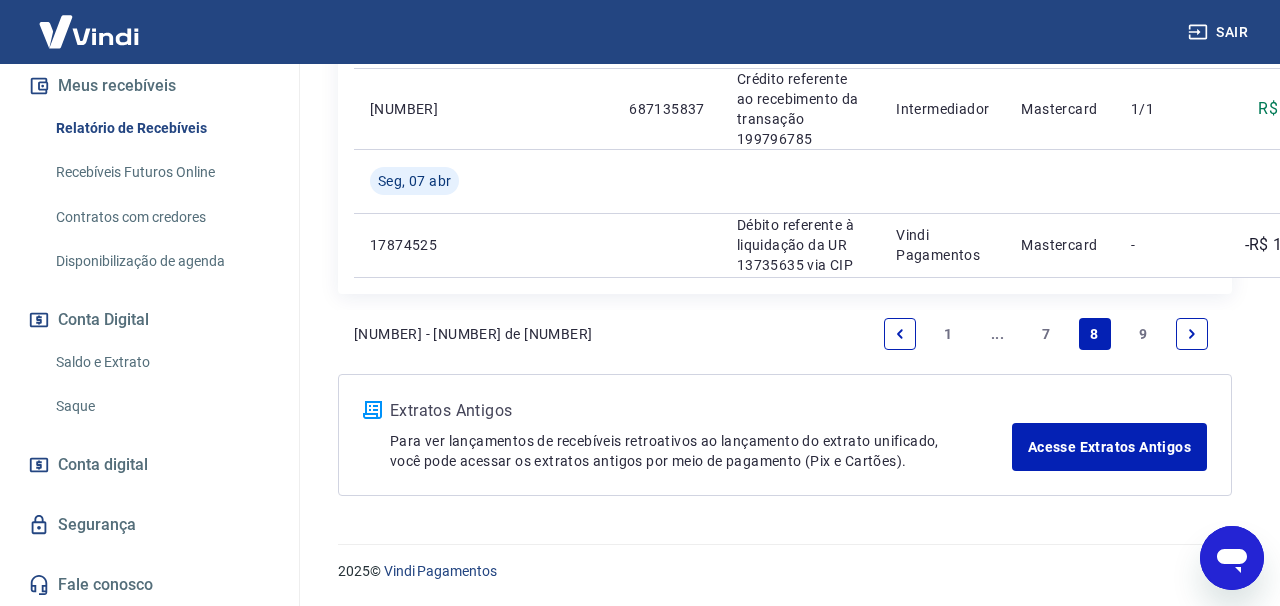 scroll, scrollTop: 3005, scrollLeft: 0, axis: vertical 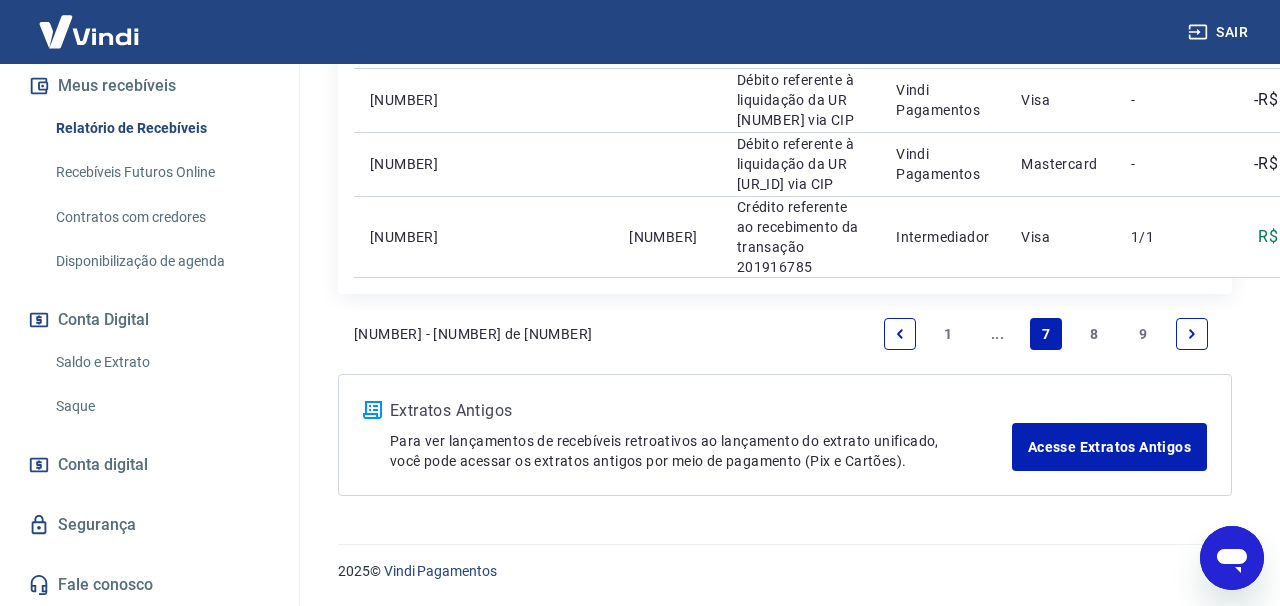click on "..." at bounding box center (997, 334) 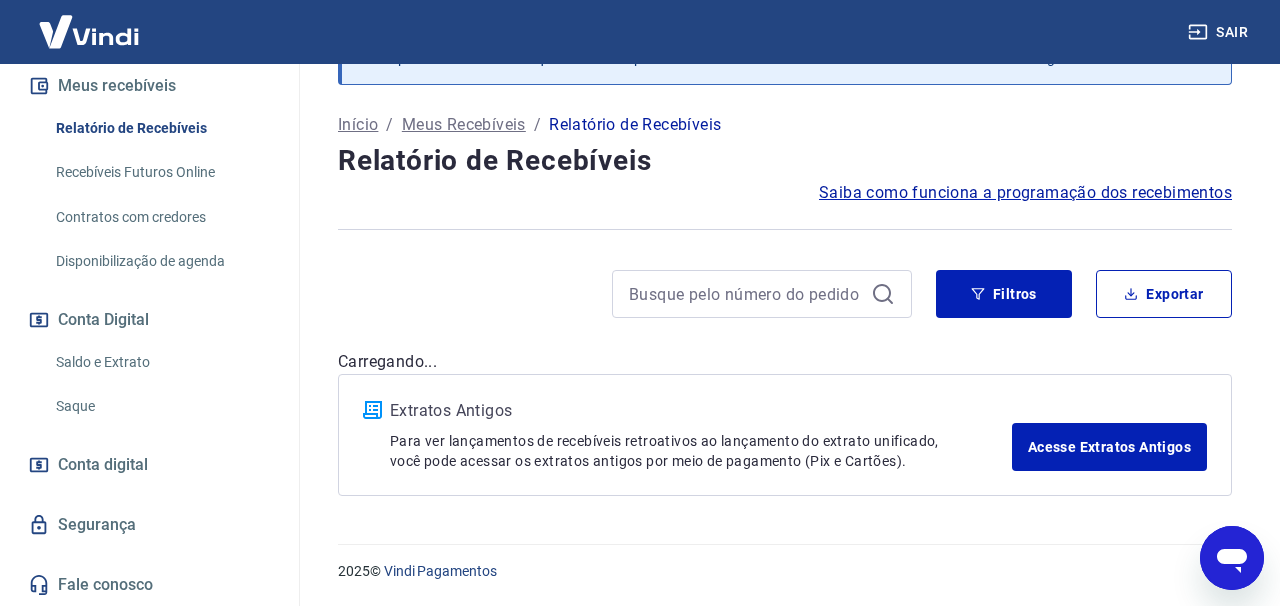 click on "Após o envio das liquidações aparecerem no Relatório de Recebíveis, elas podem demorar algumas horas para serem processadas e consequentemente aparecerem como entradas no seu Extrato Bancário da Conta Digital. Início / Meus Recebíveis / Relatório de Recebíveis Relatório de Recebíveis Saiba como funciona a programação dos recebimentos Saiba como funciona a programação dos recebimentos Filtros Exportar Carregando... Extratos Antigos Para ver lançamentos de recebíveis retroativos ao lançamento do extrato unificado, você pode acessar os extratos antigos por meio de pagamento (Pix e Cartões). Acesse Extratos Antigos" at bounding box center (785, 253) 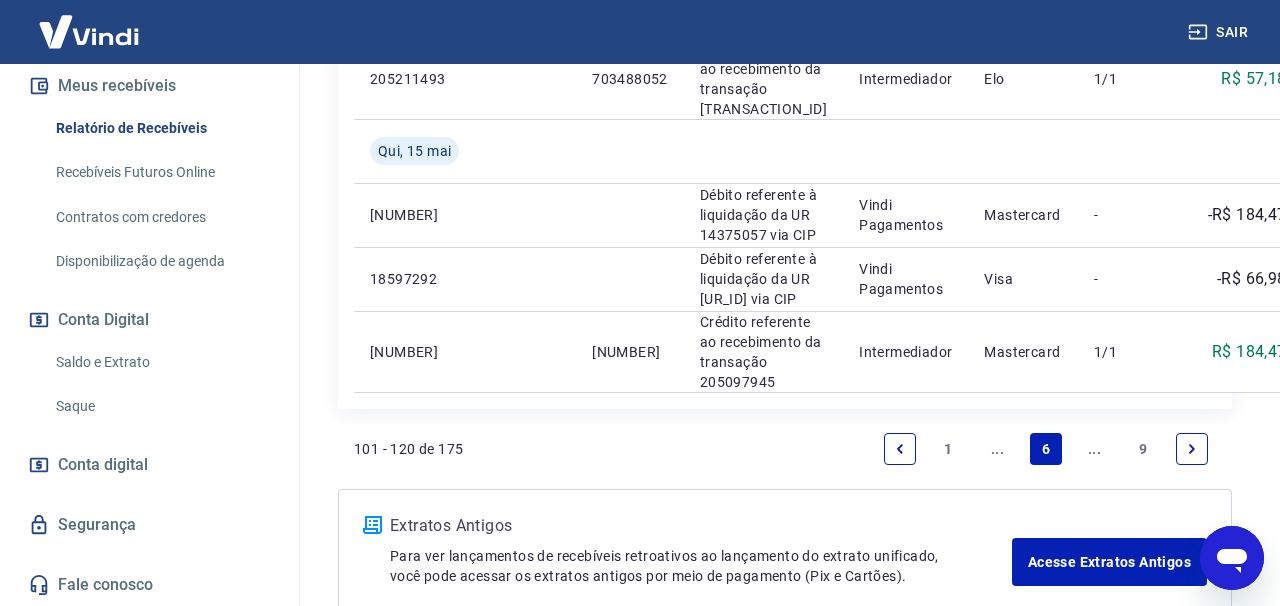 scroll, scrollTop: 2941, scrollLeft: 0, axis: vertical 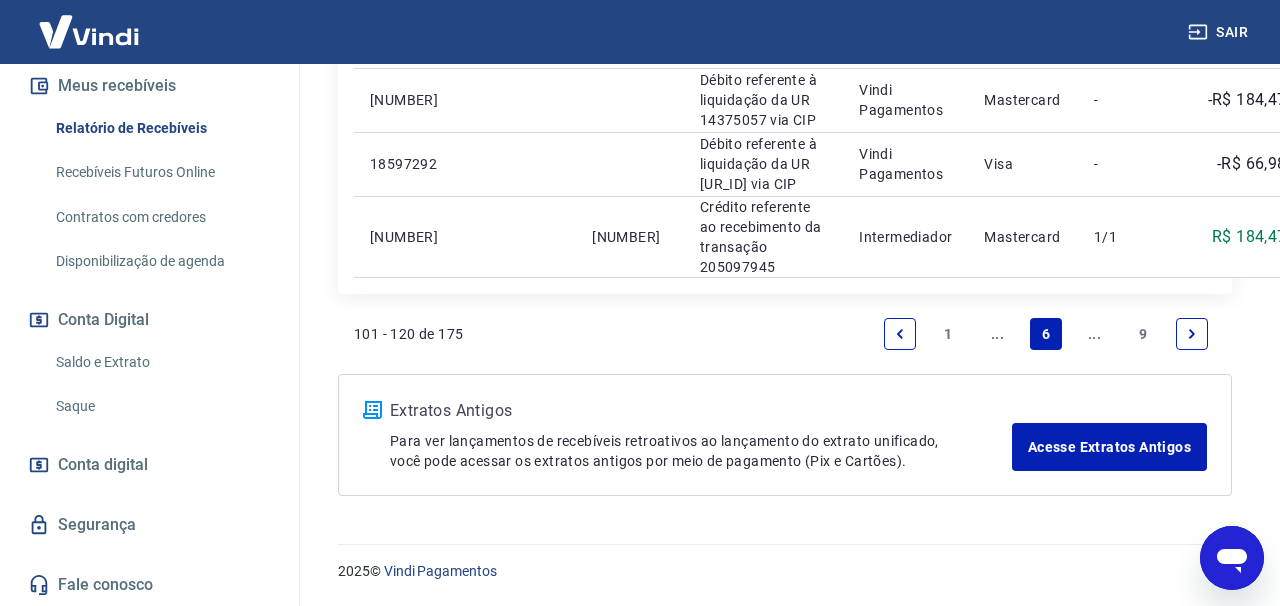 click on "..." at bounding box center [997, 334] 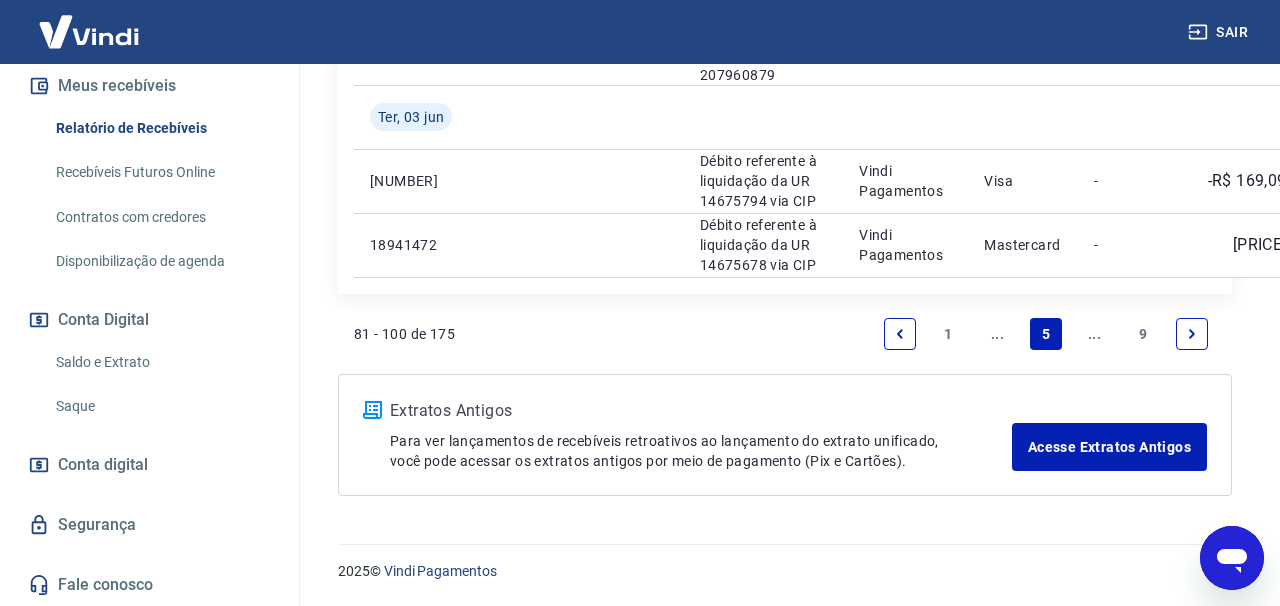 scroll, scrollTop: 3161, scrollLeft: 0, axis: vertical 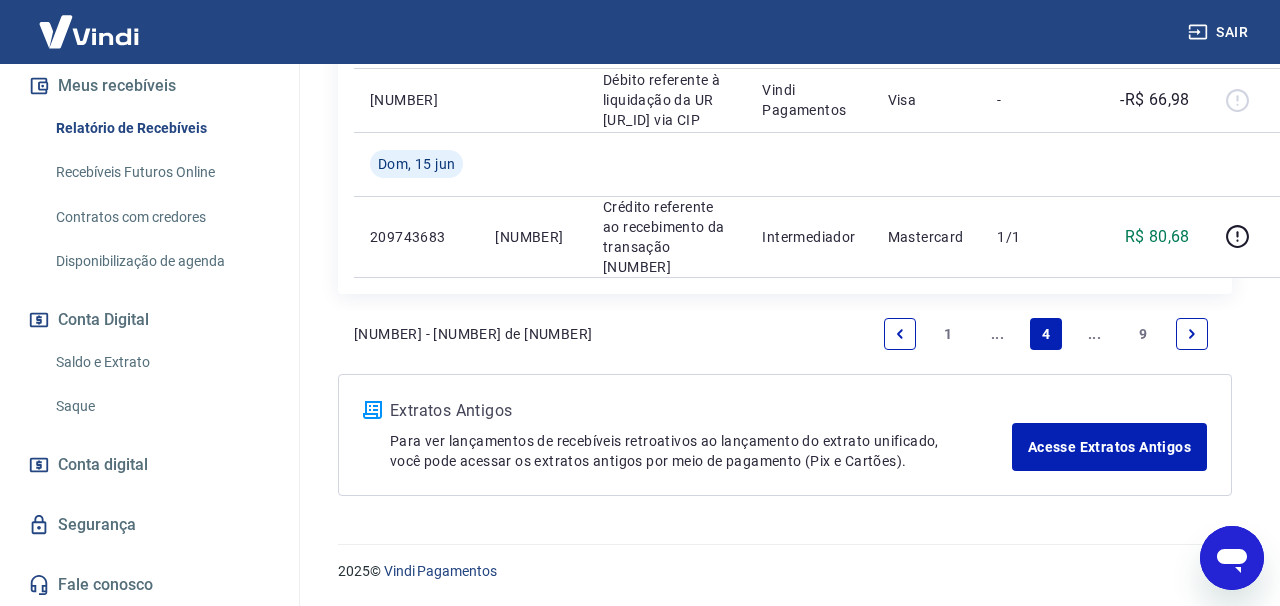 click at bounding box center [1246, -28] 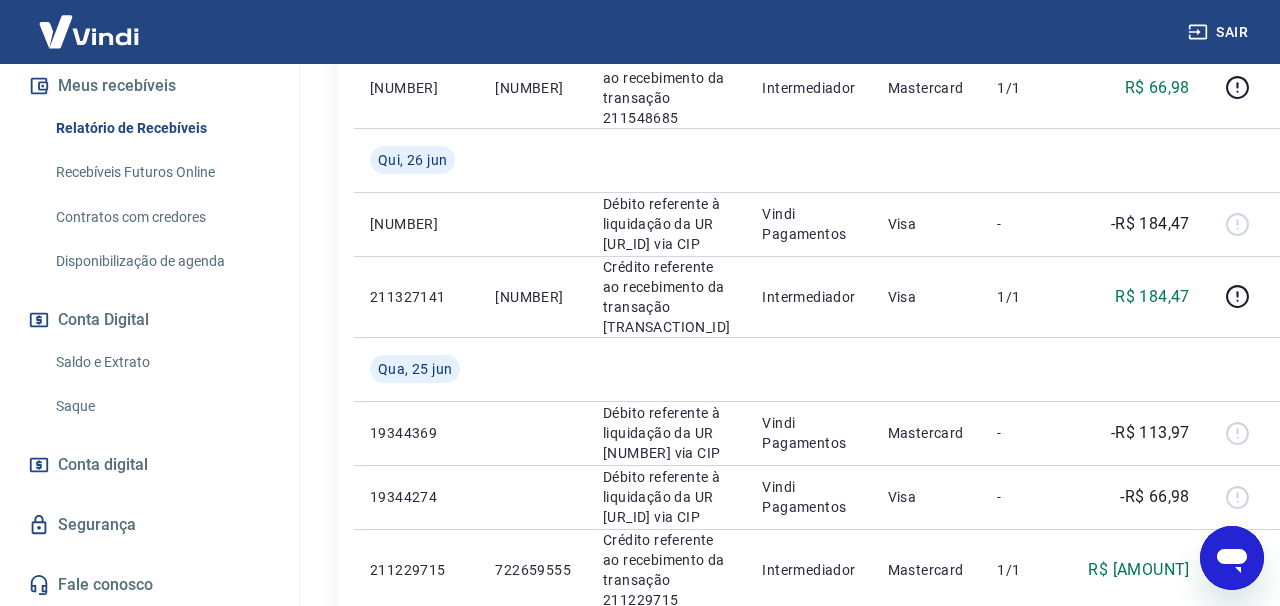 scroll, scrollTop: 796, scrollLeft: 0, axis: vertical 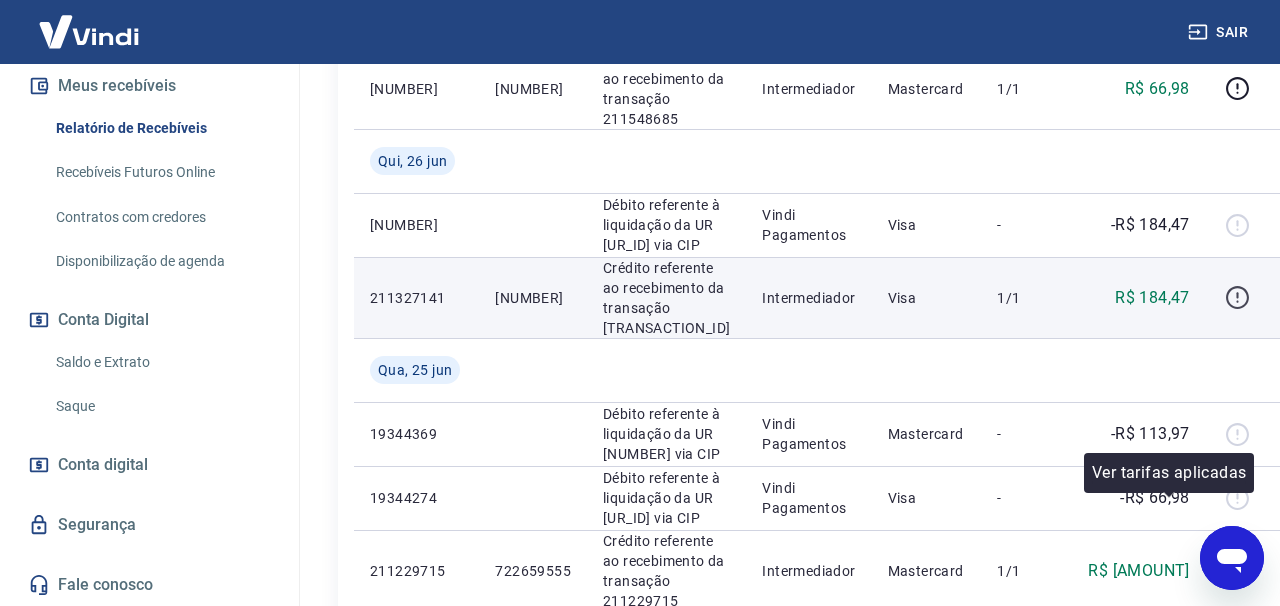 click 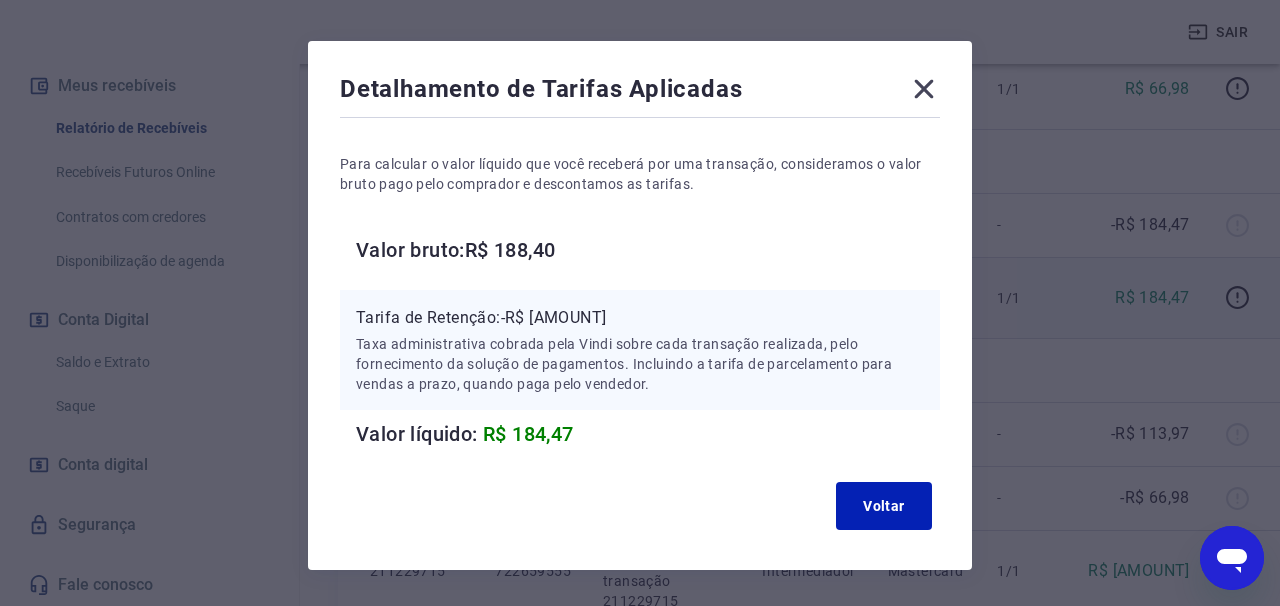 scroll, scrollTop: 59, scrollLeft: 0, axis: vertical 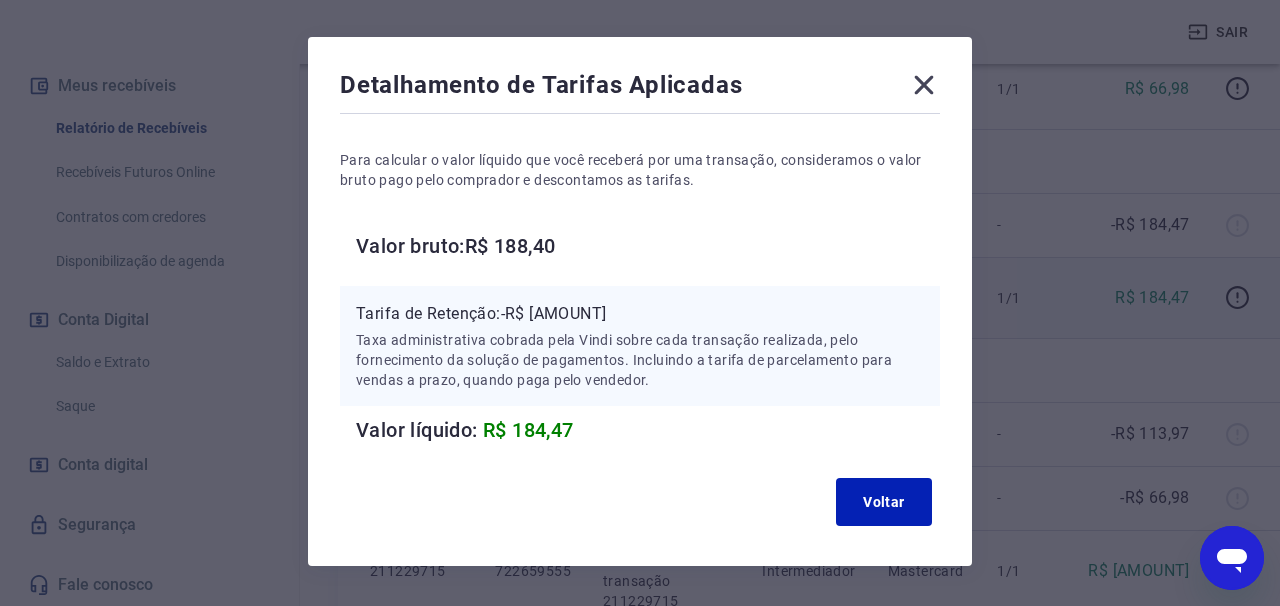 click 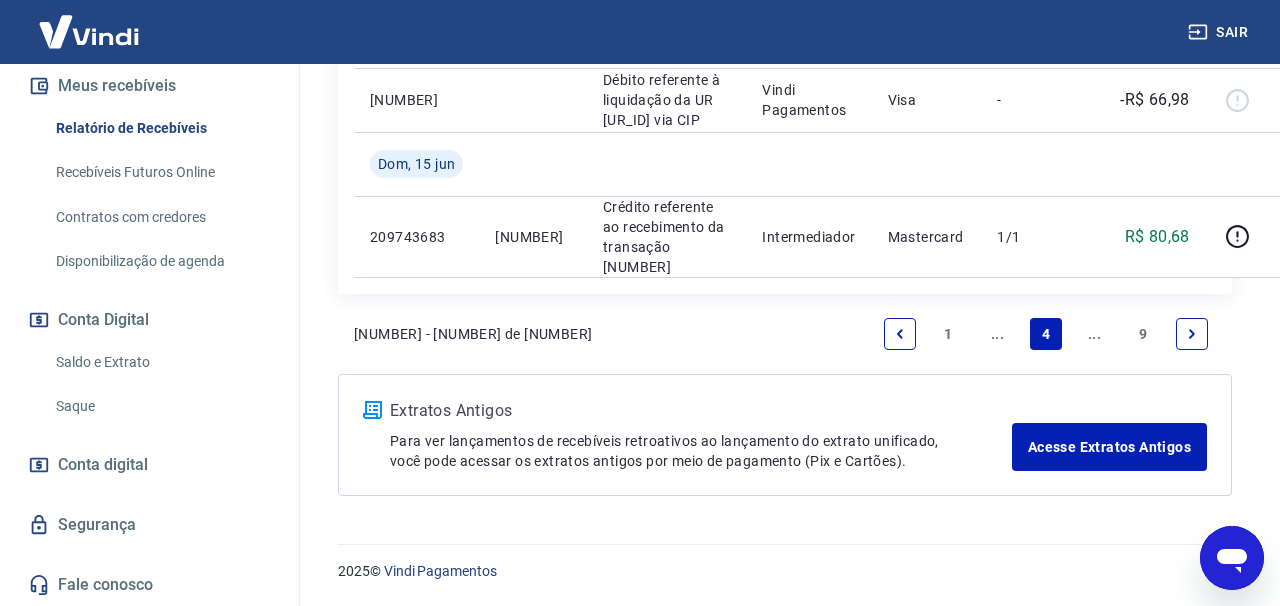 scroll, scrollTop: 3289, scrollLeft: 0, axis: vertical 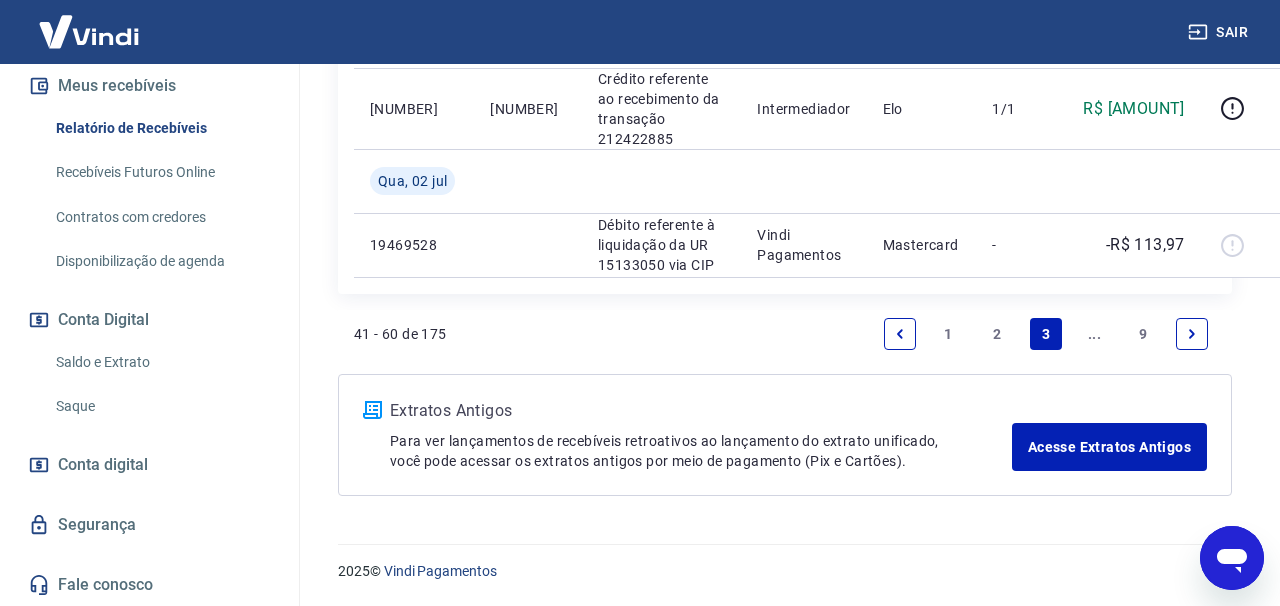 click on "2" at bounding box center (997, 334) 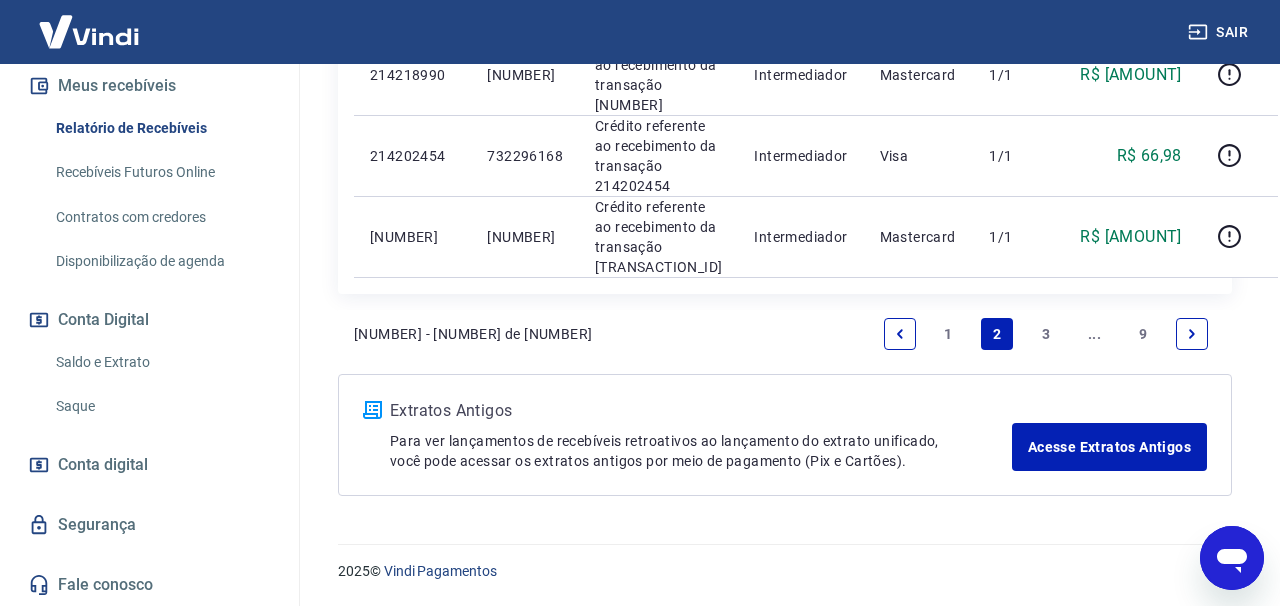 scroll, scrollTop: 2633, scrollLeft: 0, axis: vertical 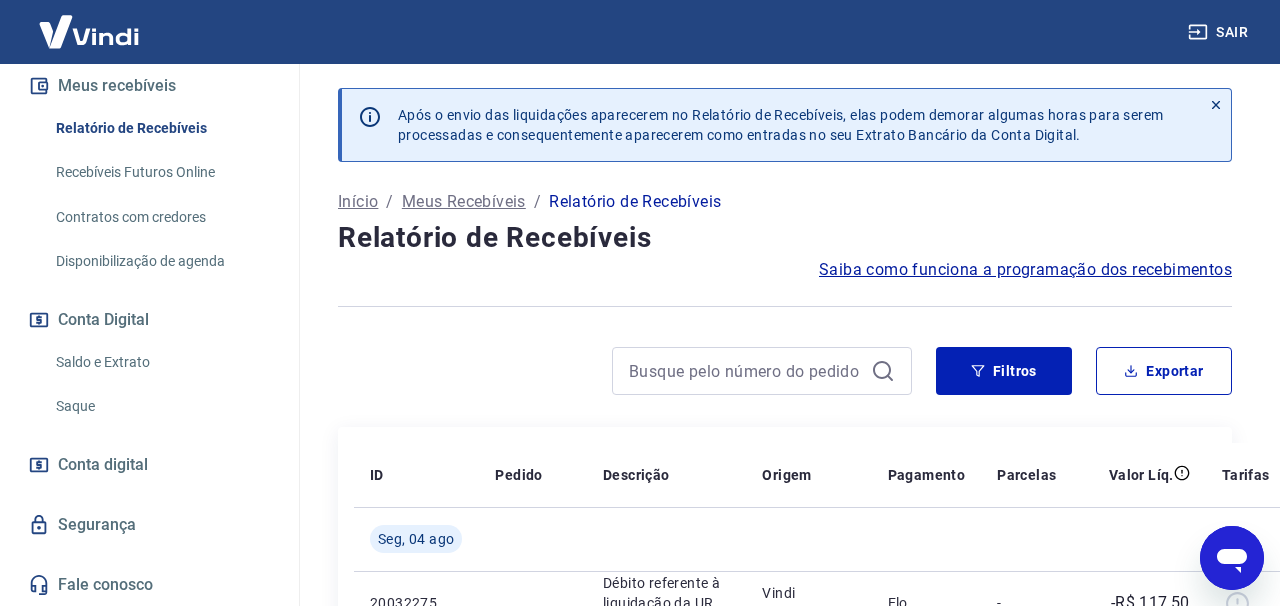click on "Saiba como funciona a programação dos recebimentos" at bounding box center [1025, 270] 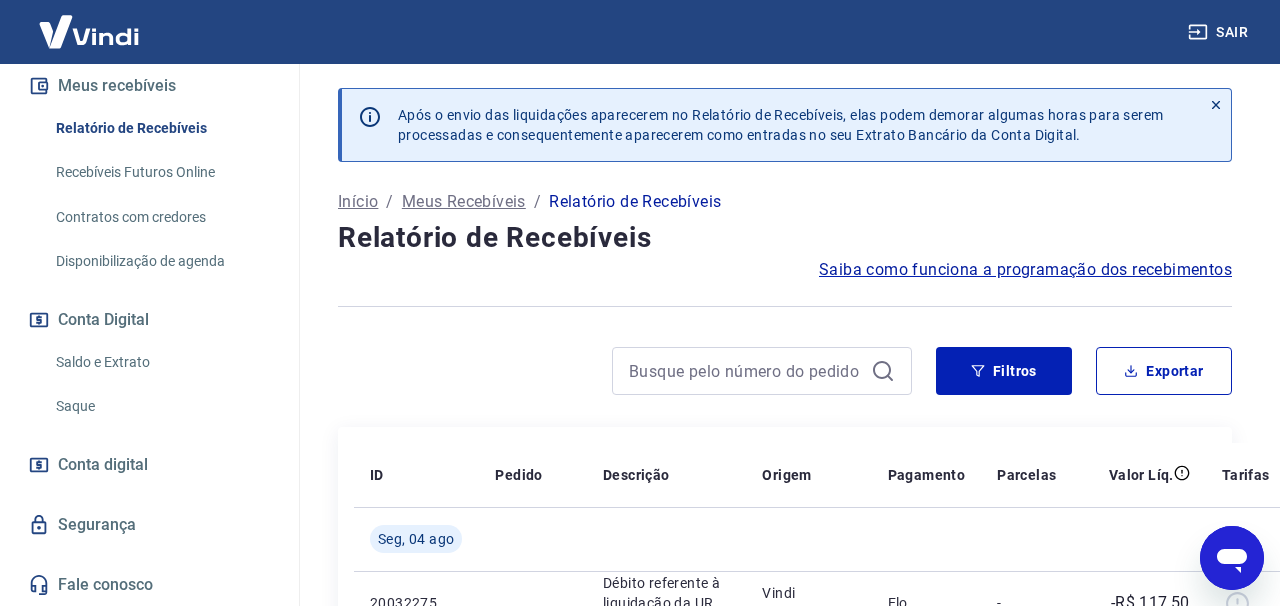 click on "Conta digital" at bounding box center (103, 465) 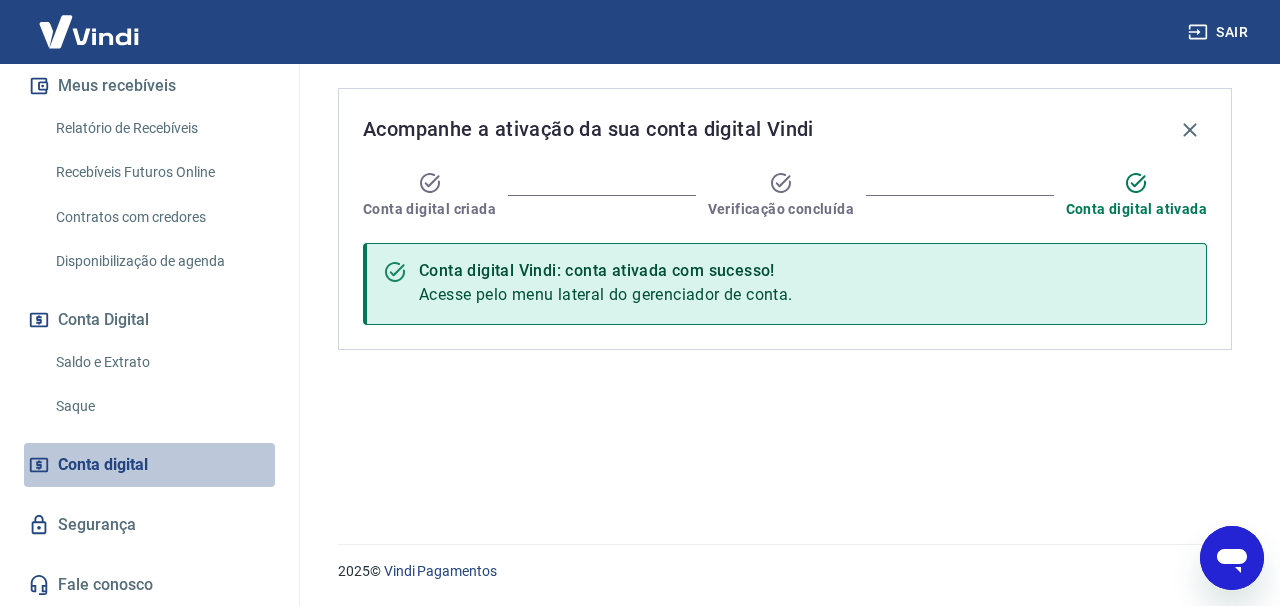 click on "Conta digital" at bounding box center (103, 465) 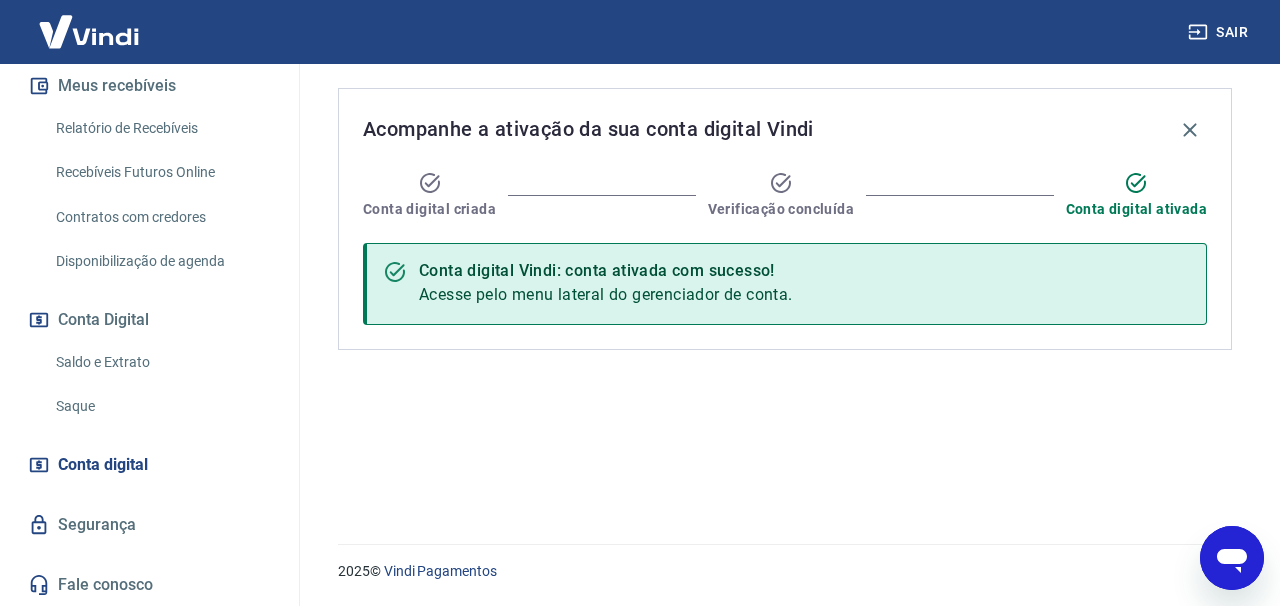 click on "Recebíveis Futuros Online" at bounding box center [161, 172] 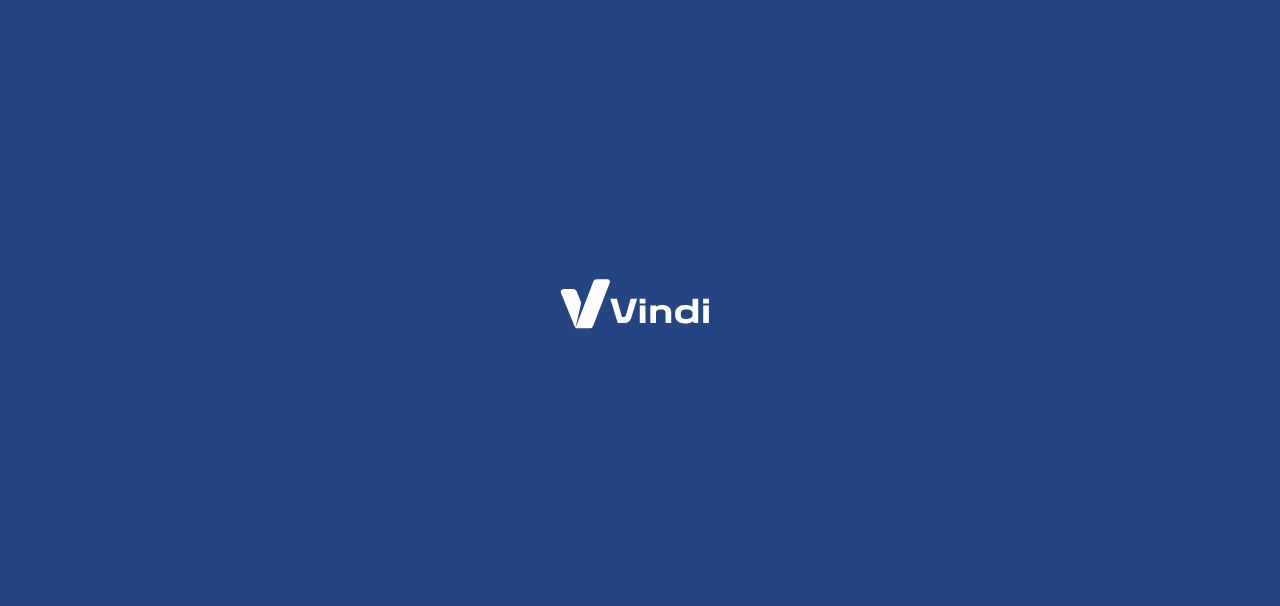 scroll, scrollTop: 0, scrollLeft: 0, axis: both 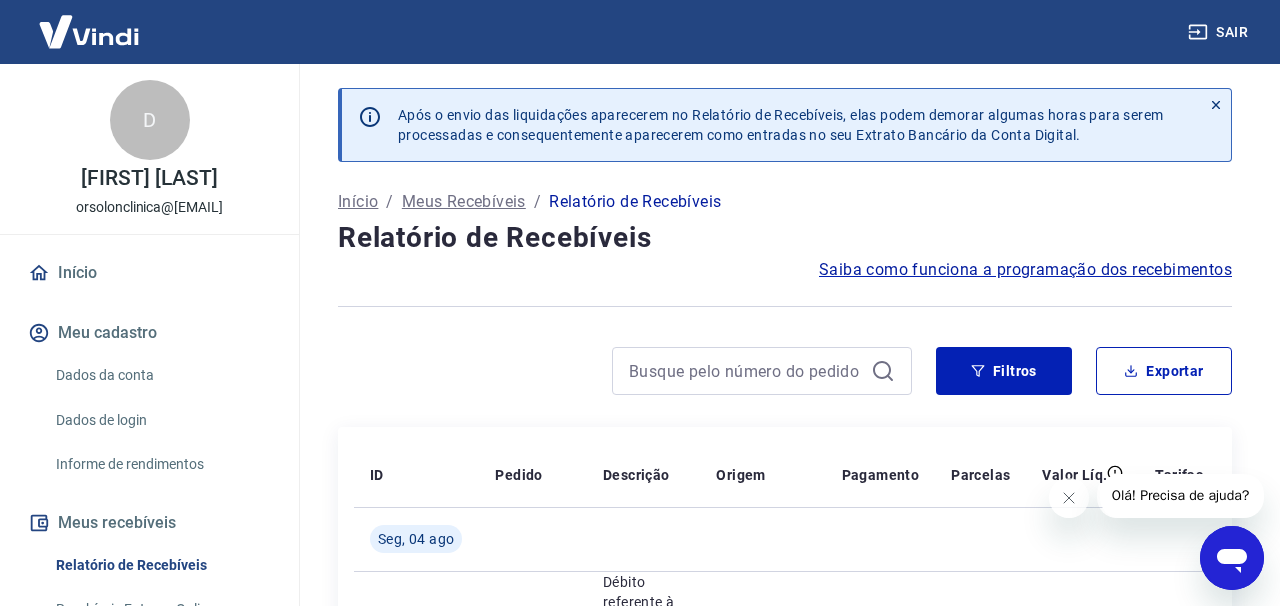 click 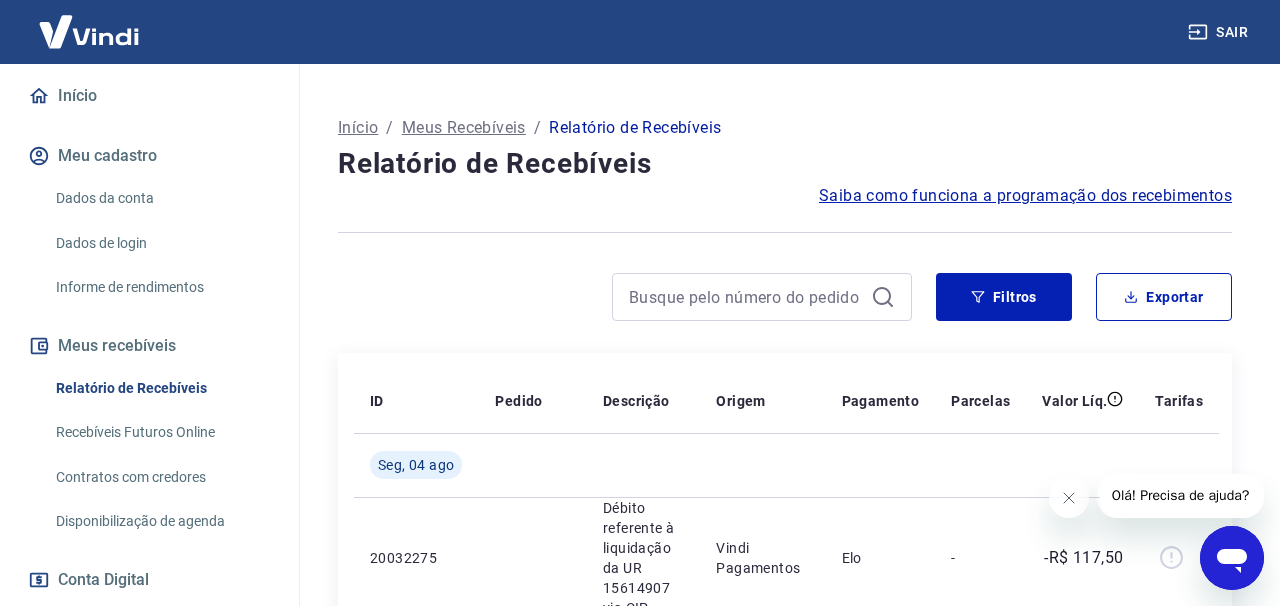 scroll, scrollTop: 264, scrollLeft: 0, axis: vertical 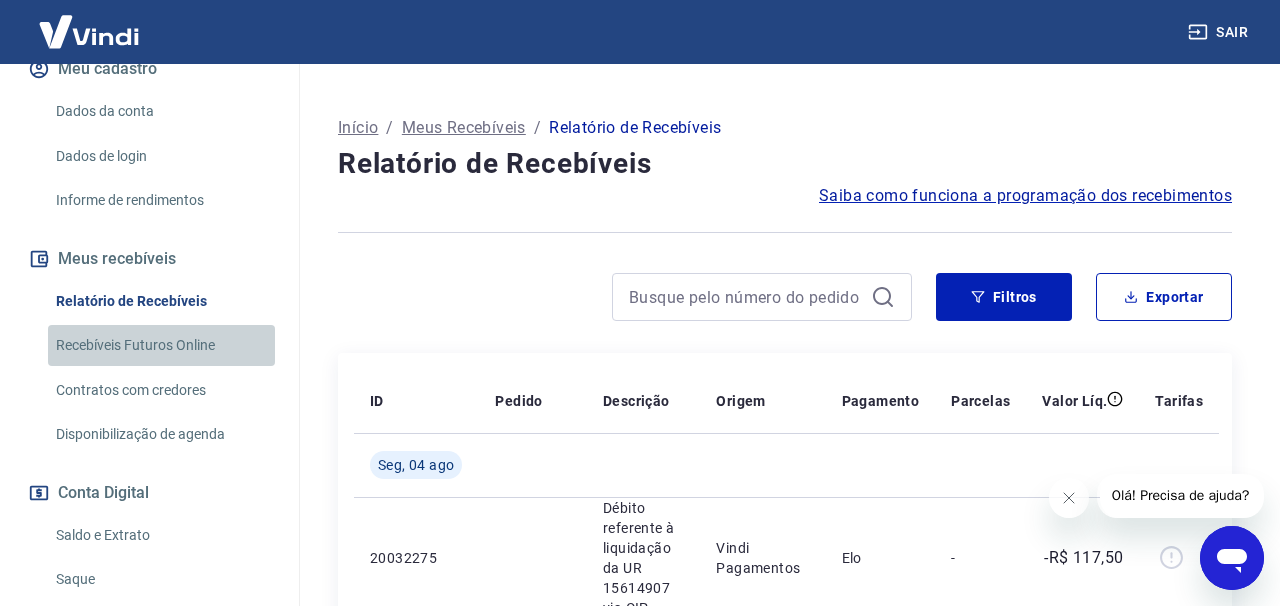 click on "Recebíveis Futuros Online" at bounding box center [161, 345] 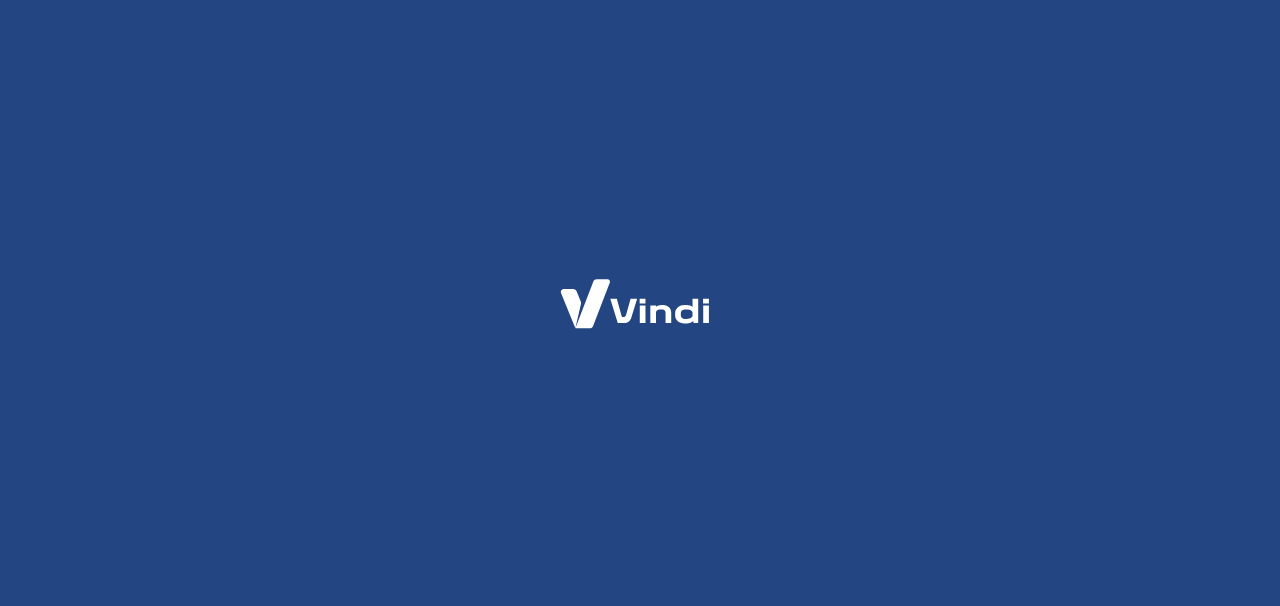 scroll, scrollTop: 0, scrollLeft: 0, axis: both 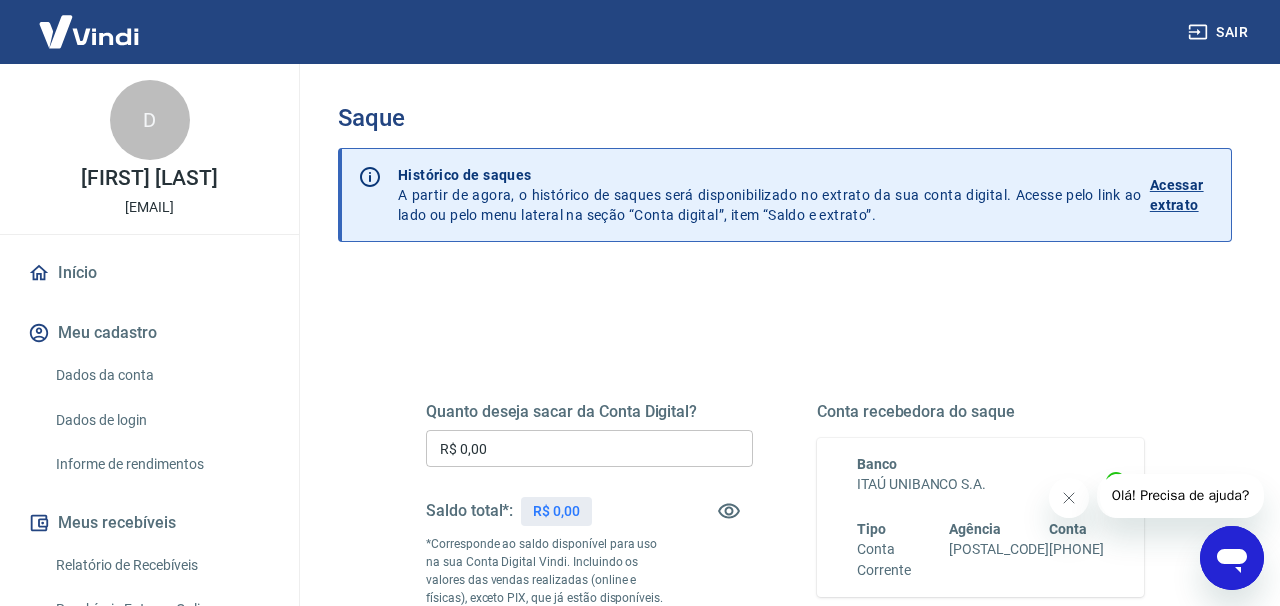 click on "Acessar extrato" at bounding box center (1182, 195) 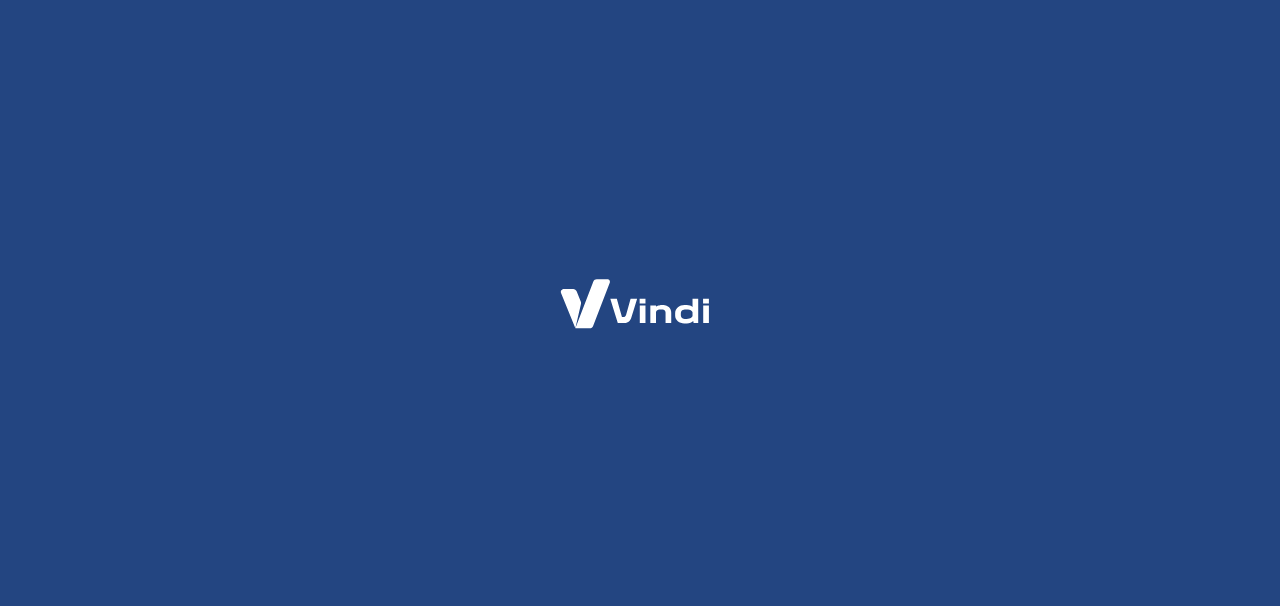 scroll, scrollTop: 0, scrollLeft: 0, axis: both 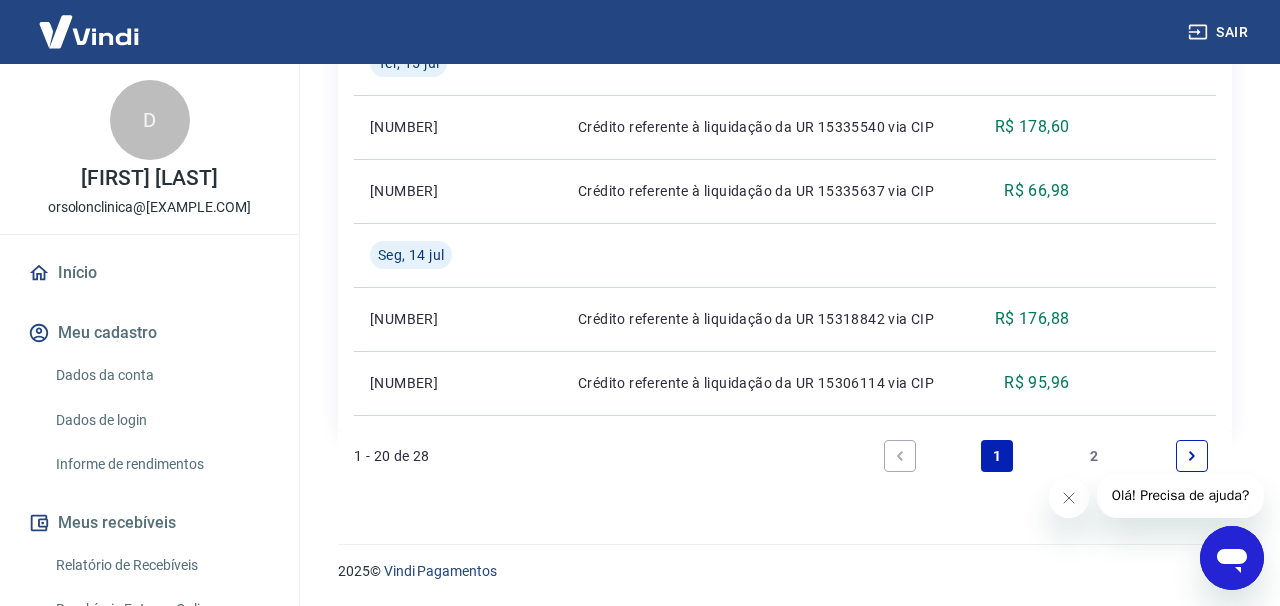 click on "2" at bounding box center [1095, 456] 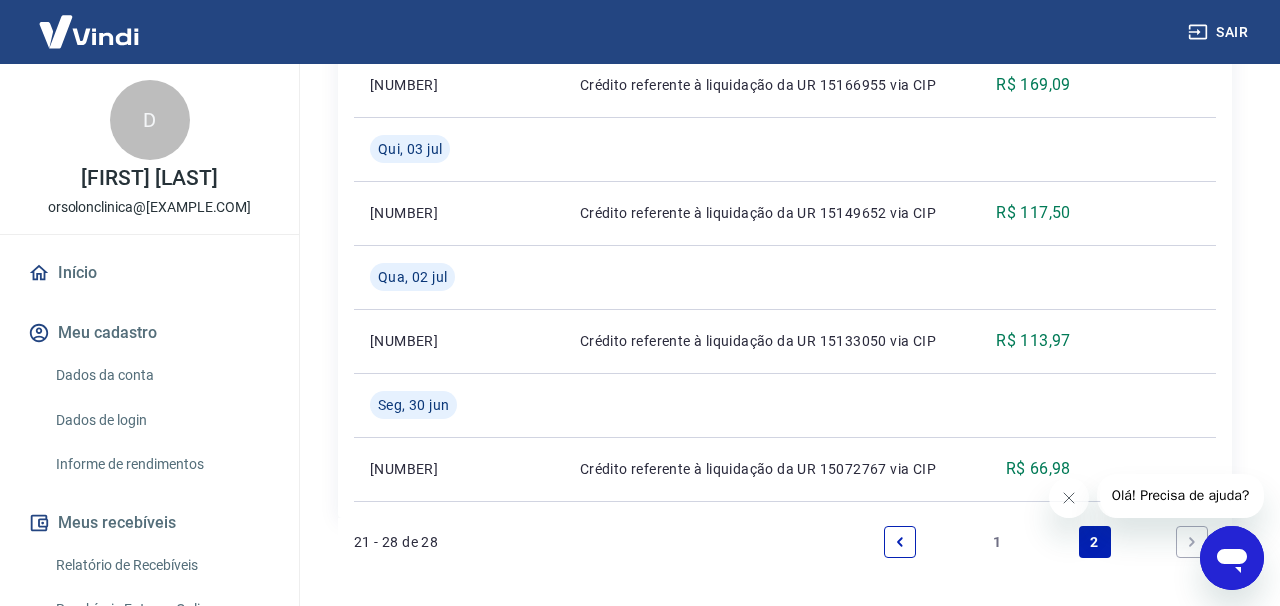 scroll, scrollTop: 1104, scrollLeft: 0, axis: vertical 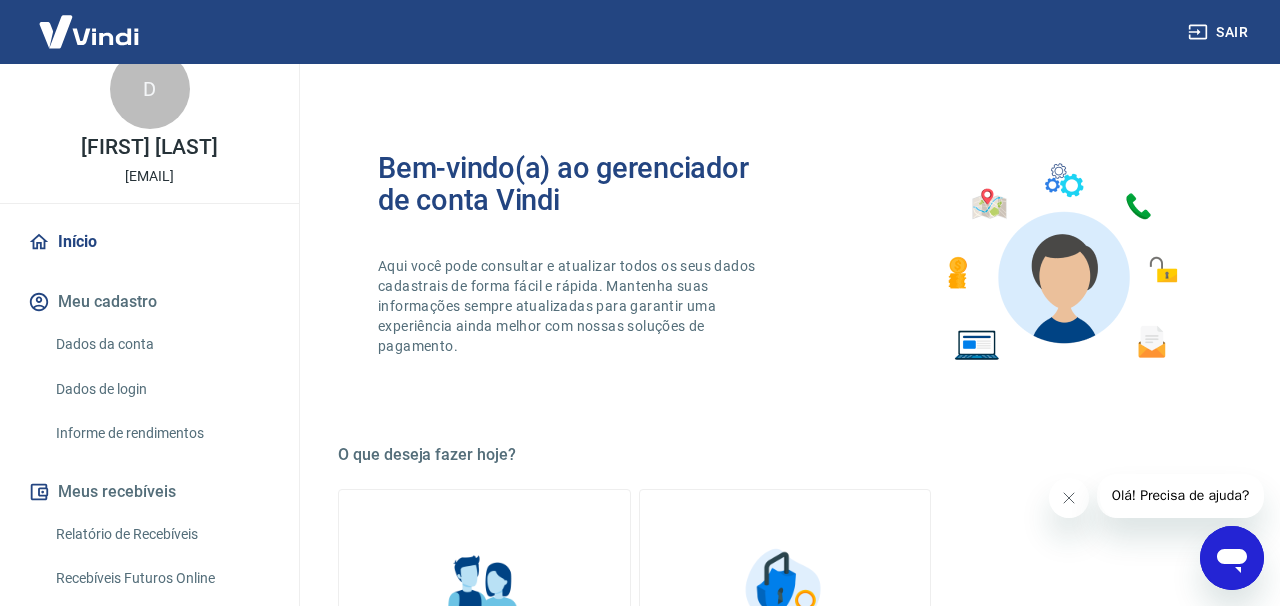 click on "Meu cadastro" at bounding box center (149, 302) 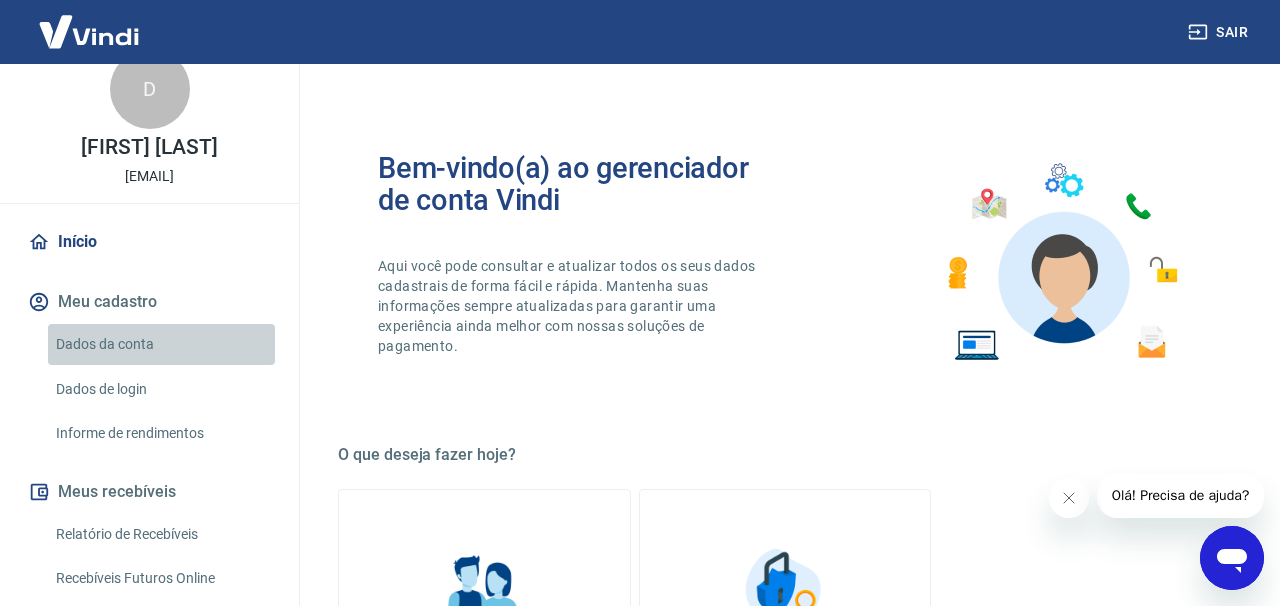 click on "Dados da conta" at bounding box center [161, 344] 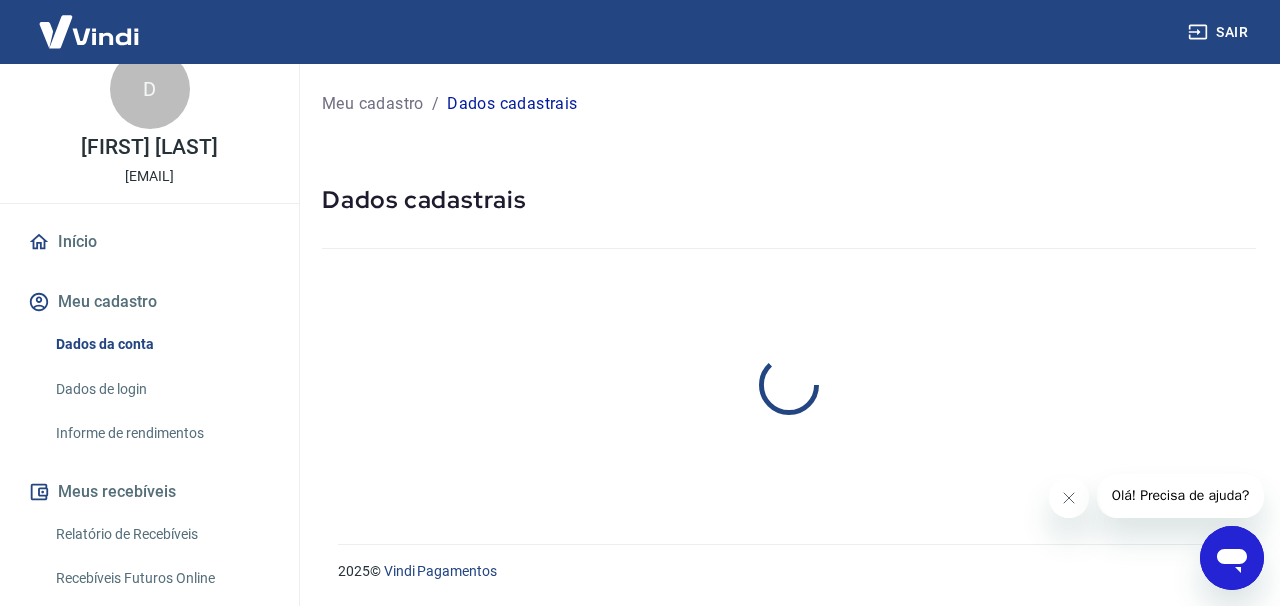 select on "RJ" 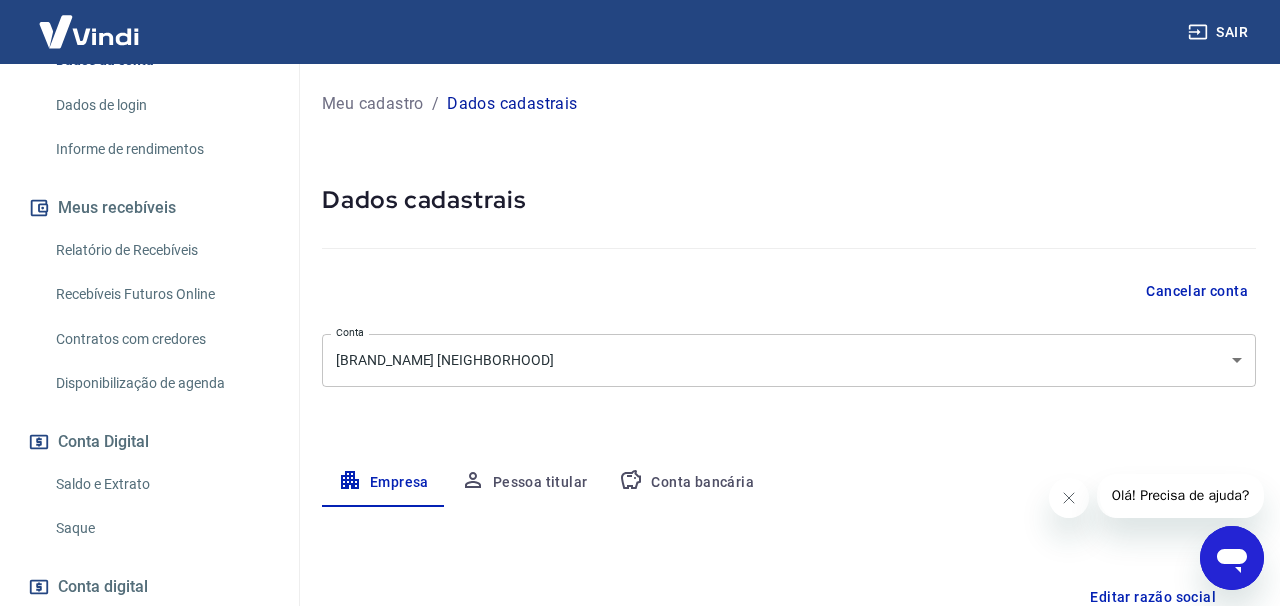 scroll, scrollTop: 326, scrollLeft: 0, axis: vertical 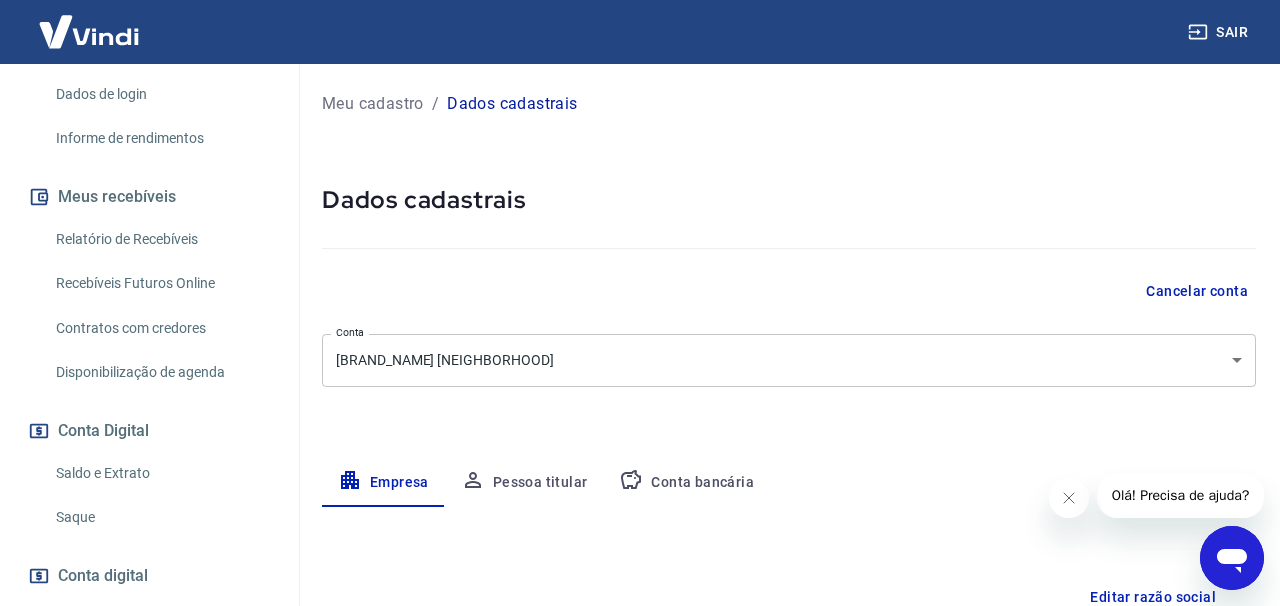 click on "Conta Digital" at bounding box center (149, 431) 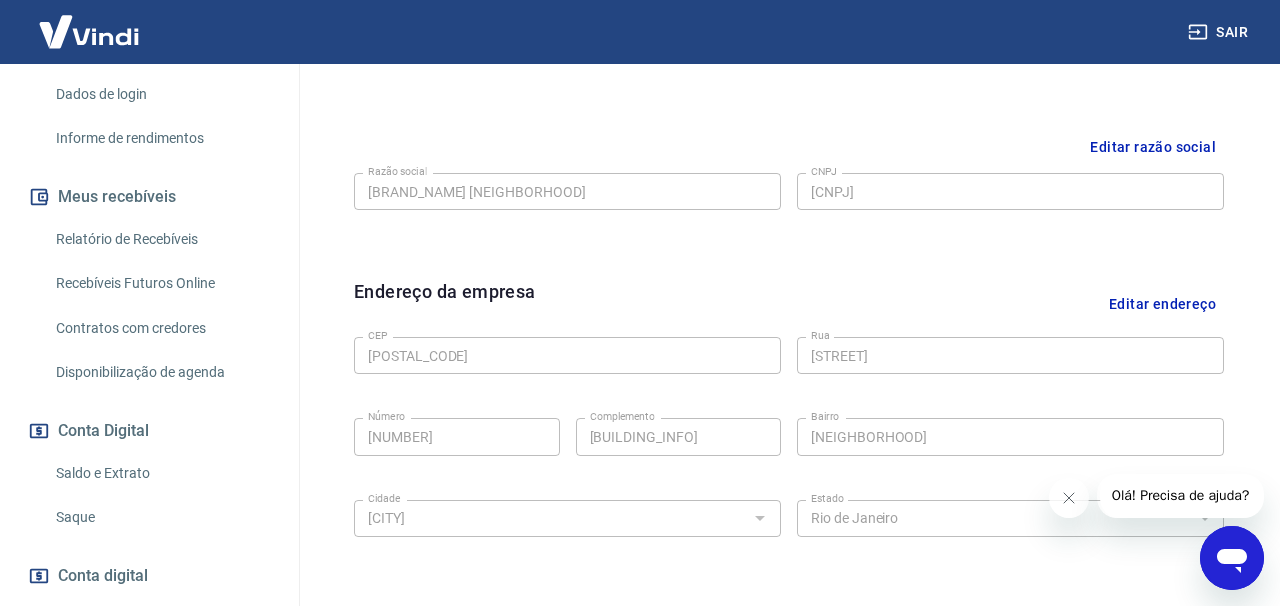 scroll, scrollTop: 464, scrollLeft: 0, axis: vertical 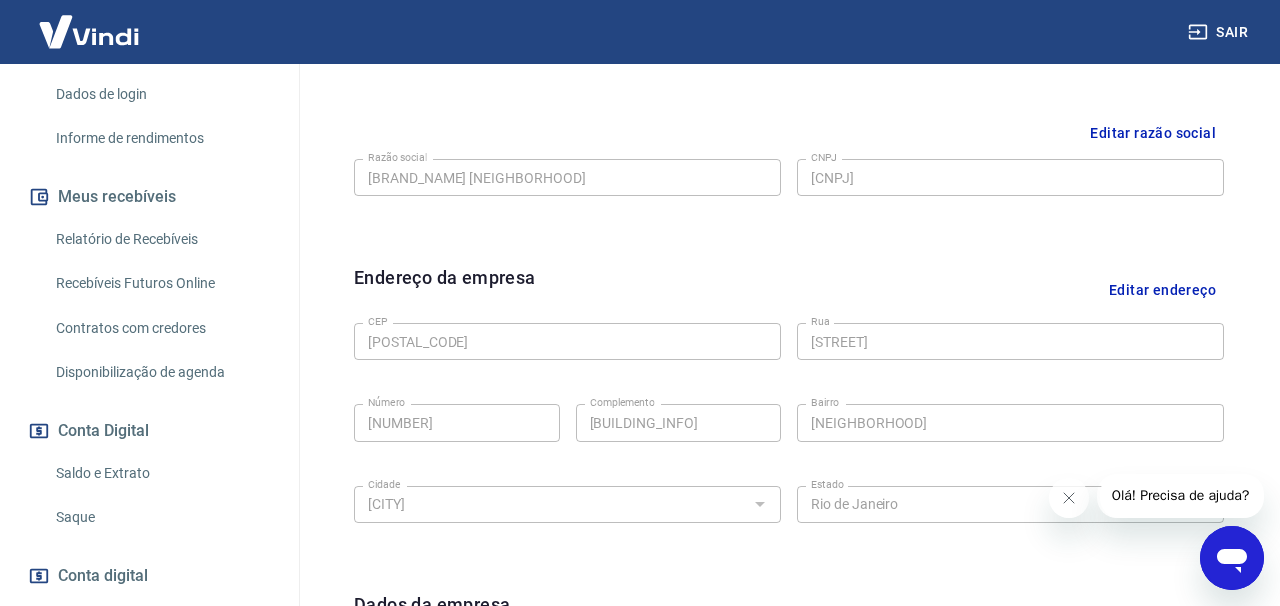 click on "Saldo e Extrato" at bounding box center [161, 473] 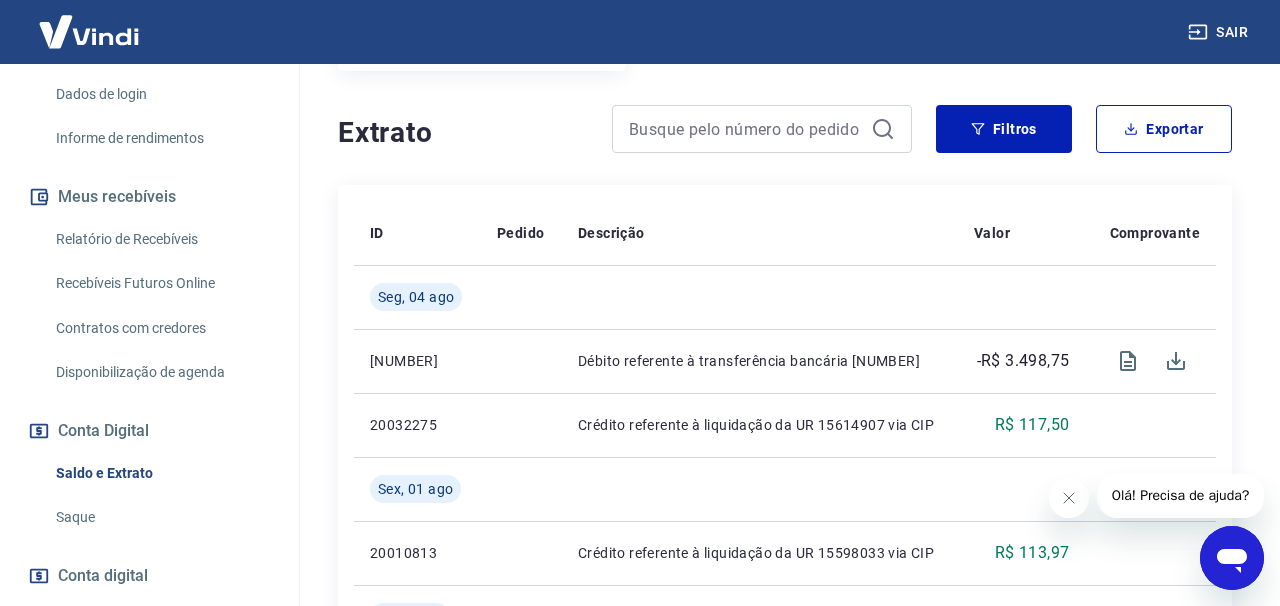 scroll, scrollTop: 356, scrollLeft: 0, axis: vertical 